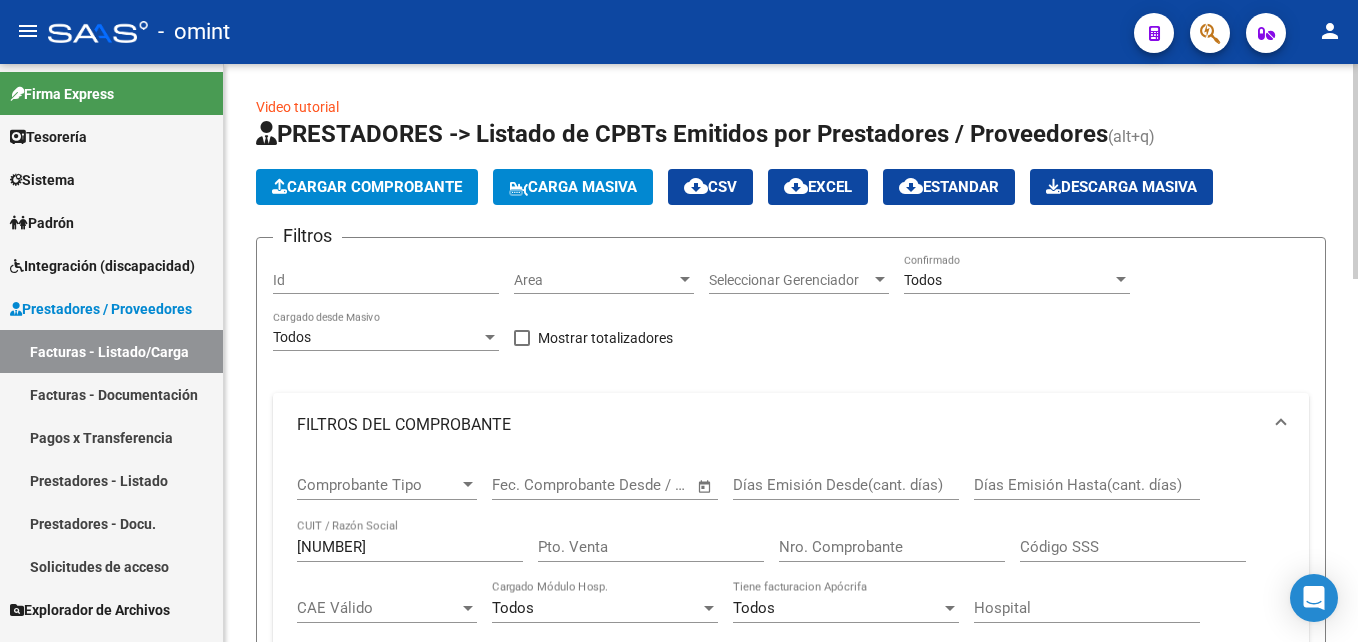 scroll, scrollTop: 0, scrollLeft: 0, axis: both 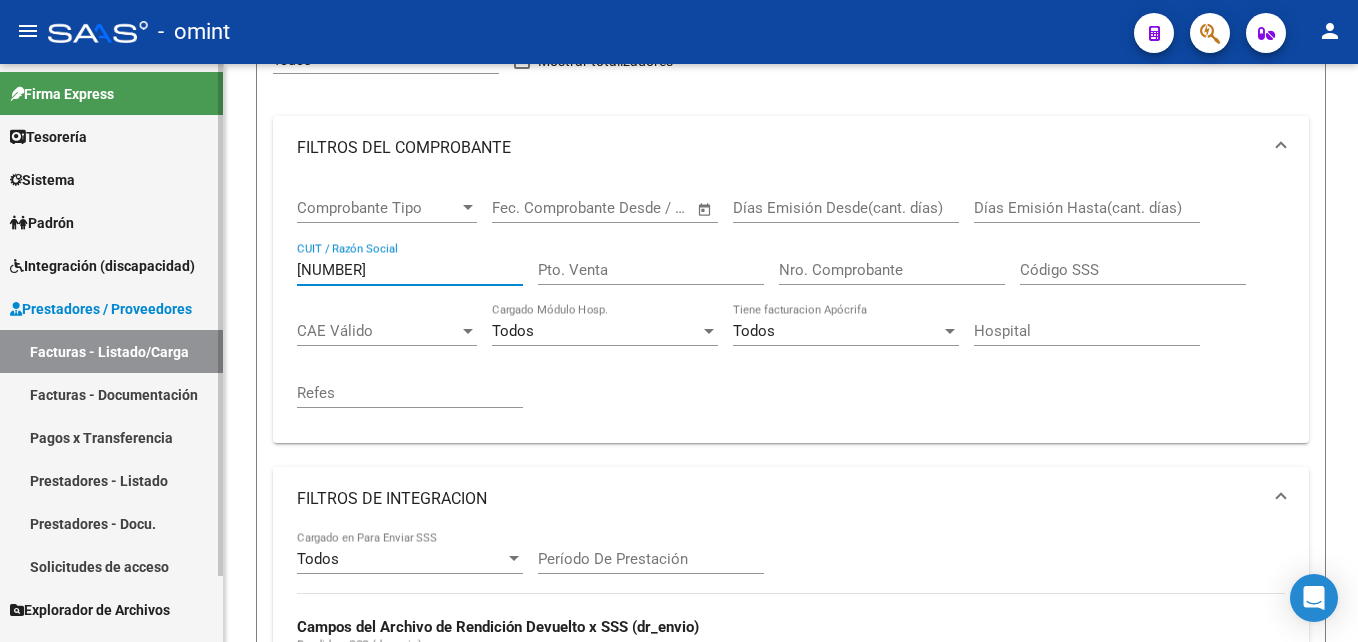 drag, startPoint x: 375, startPoint y: 273, endPoint x: 200, endPoint y: 263, distance: 175.28548 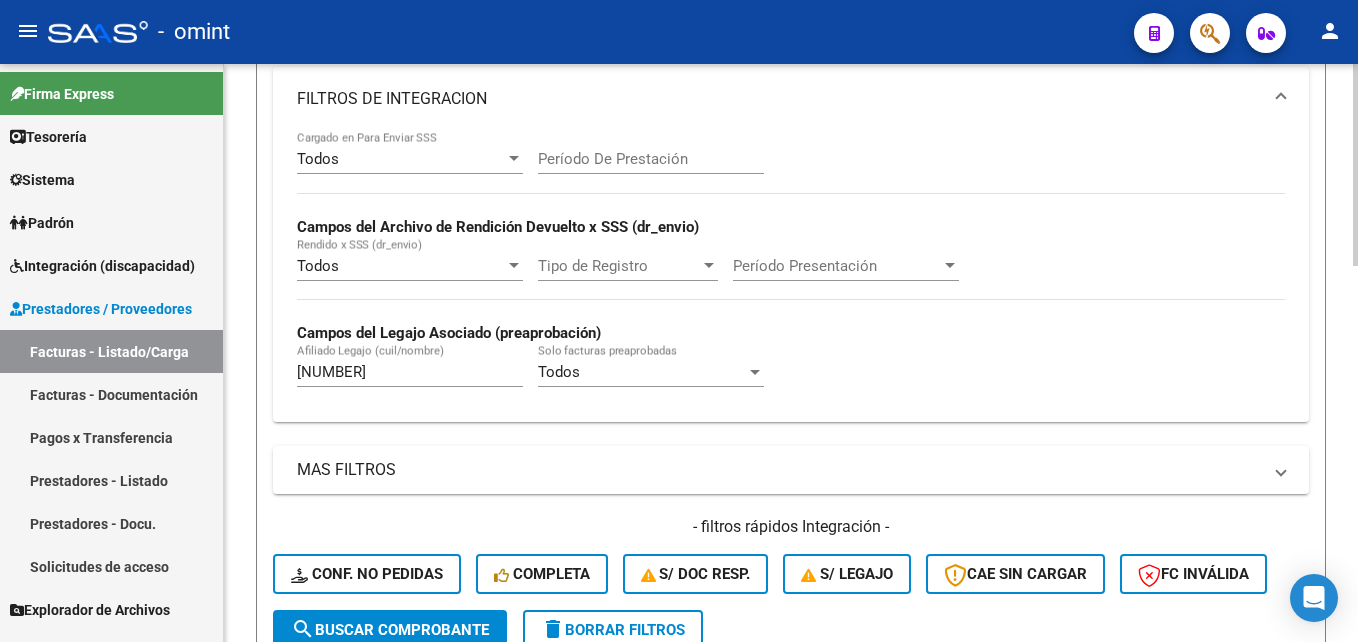 scroll, scrollTop: 1077, scrollLeft: 0, axis: vertical 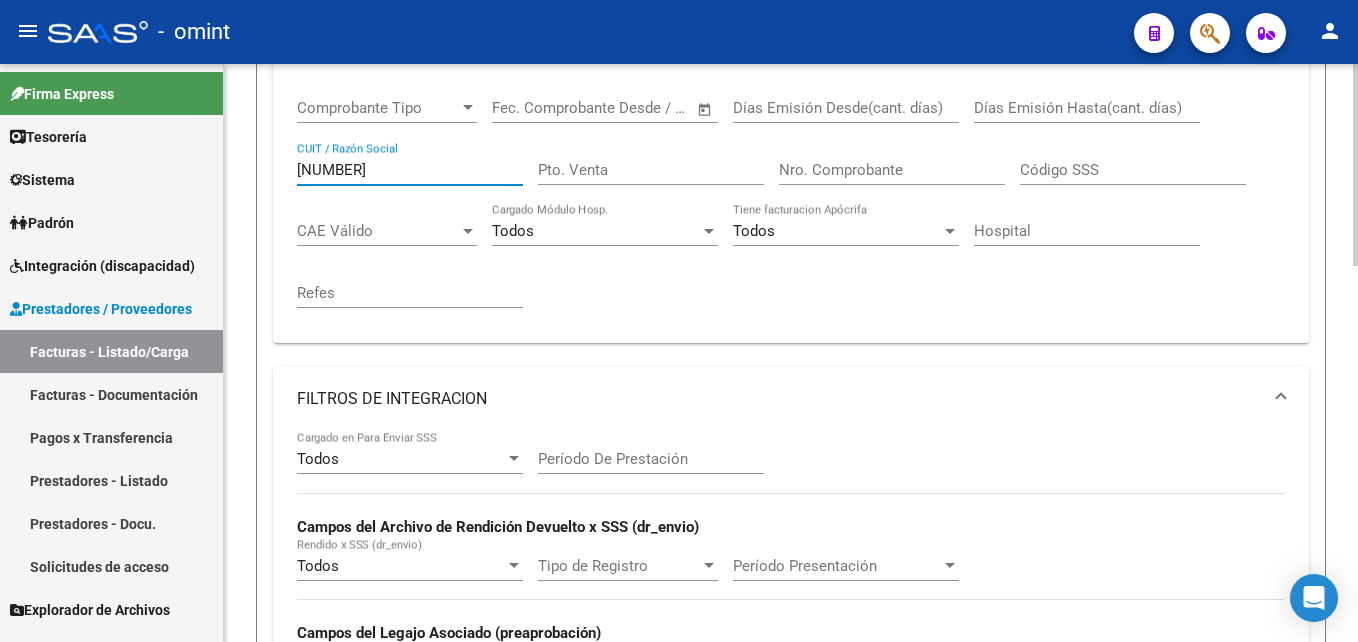 drag, startPoint x: 405, startPoint y: 172, endPoint x: 254, endPoint y: 154, distance: 152.06906 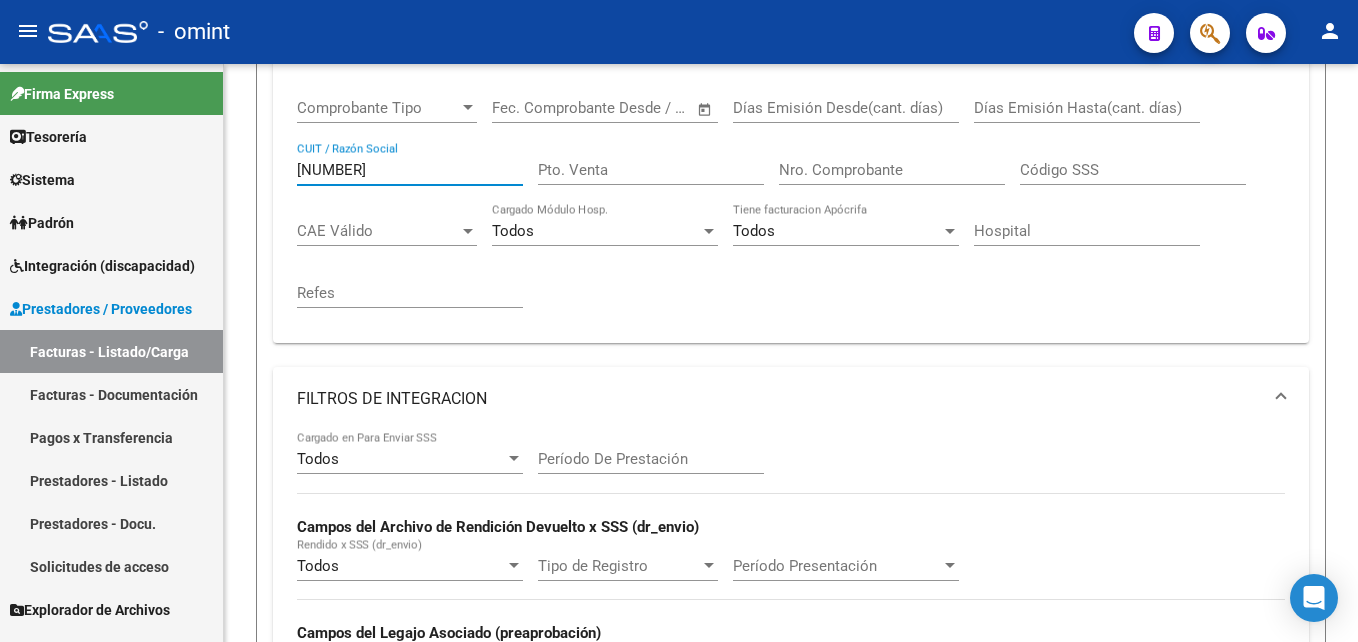 scroll, scrollTop: 0, scrollLeft: 0, axis: both 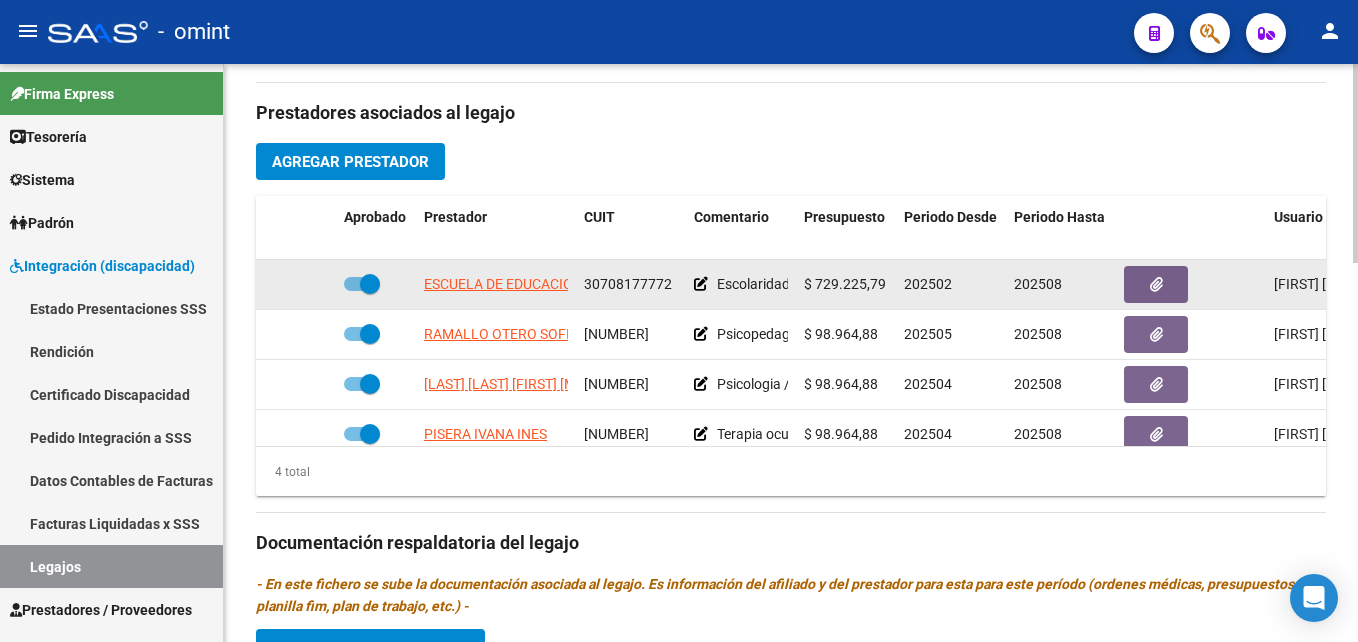 click on "30708177772" 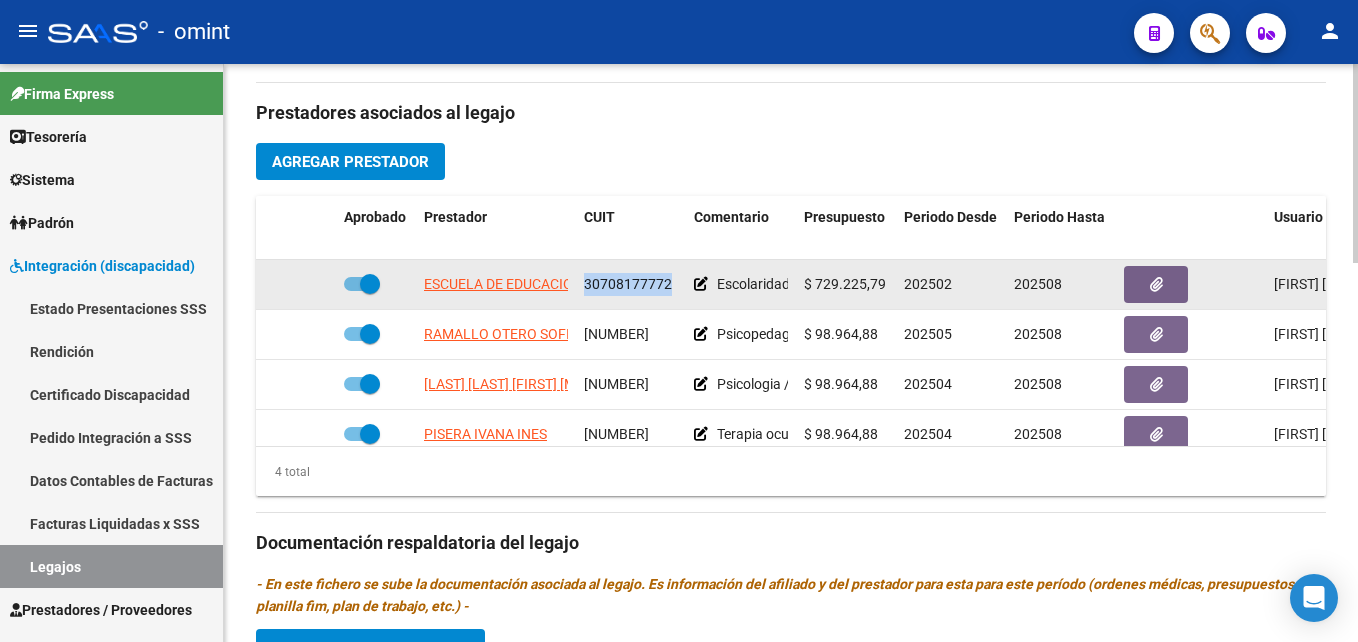 click on "30708177772" 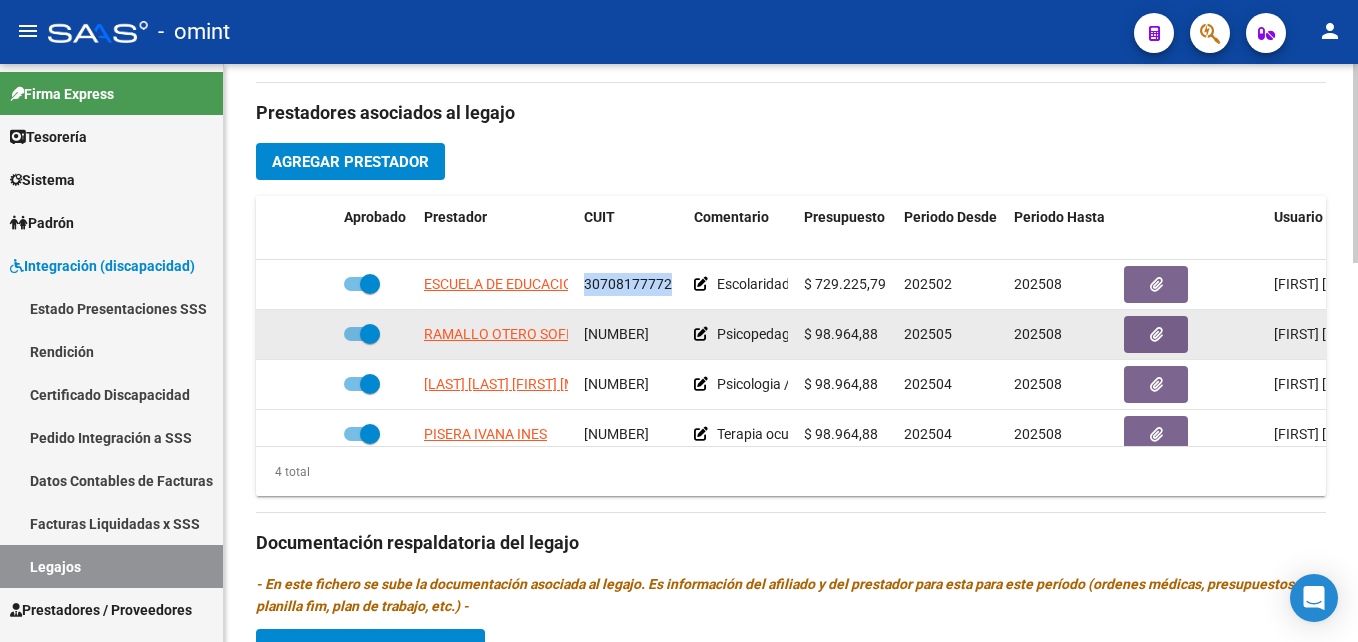 click on "[NUMBER]" 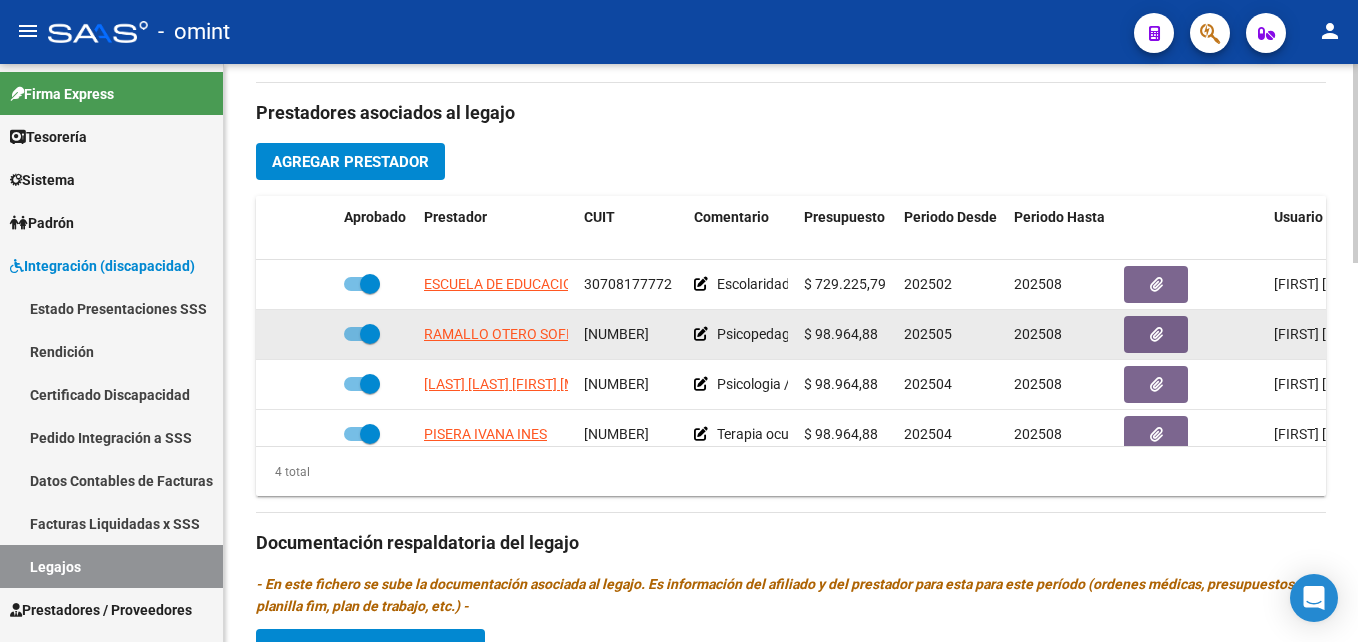 click on "[NUMBER]" 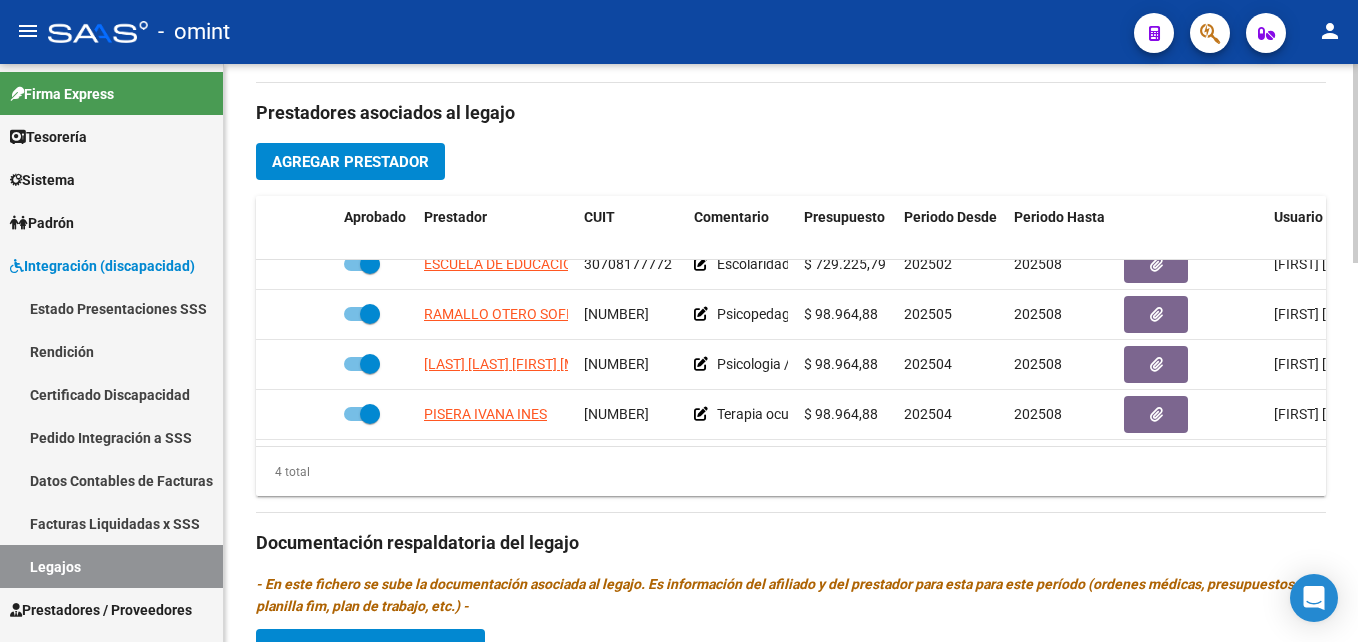 scroll, scrollTop: 35, scrollLeft: 0, axis: vertical 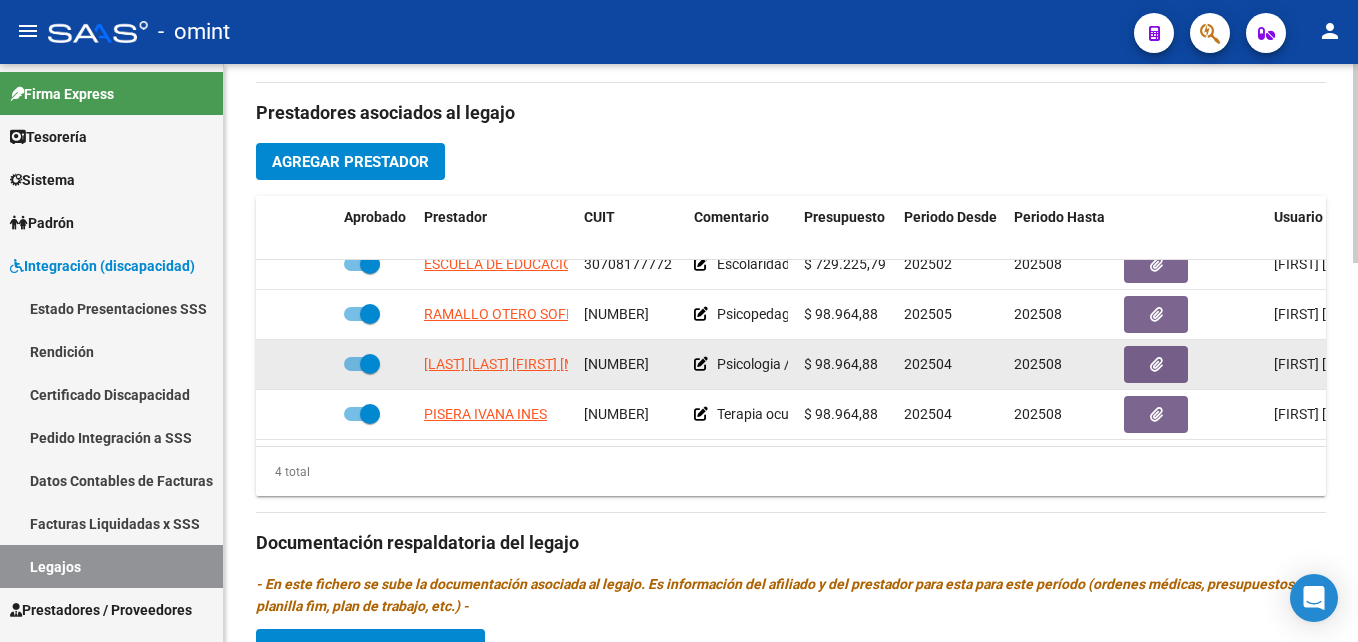 click on "20390007052" 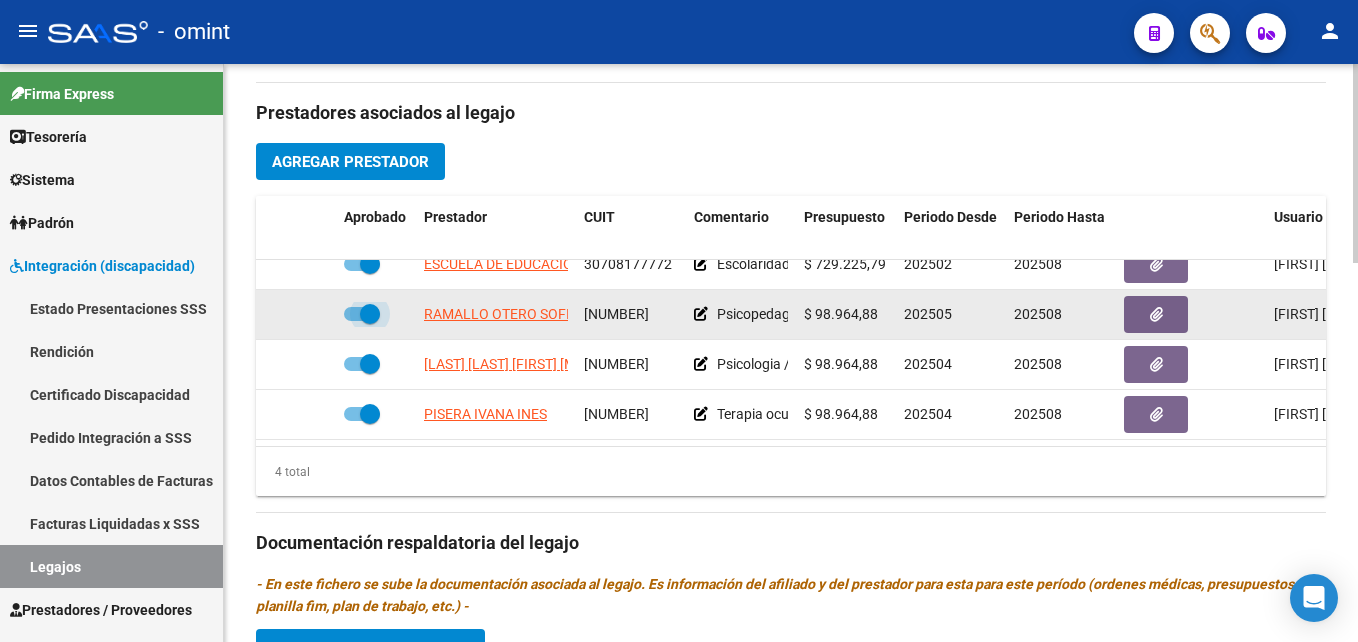 click at bounding box center [370, 314] 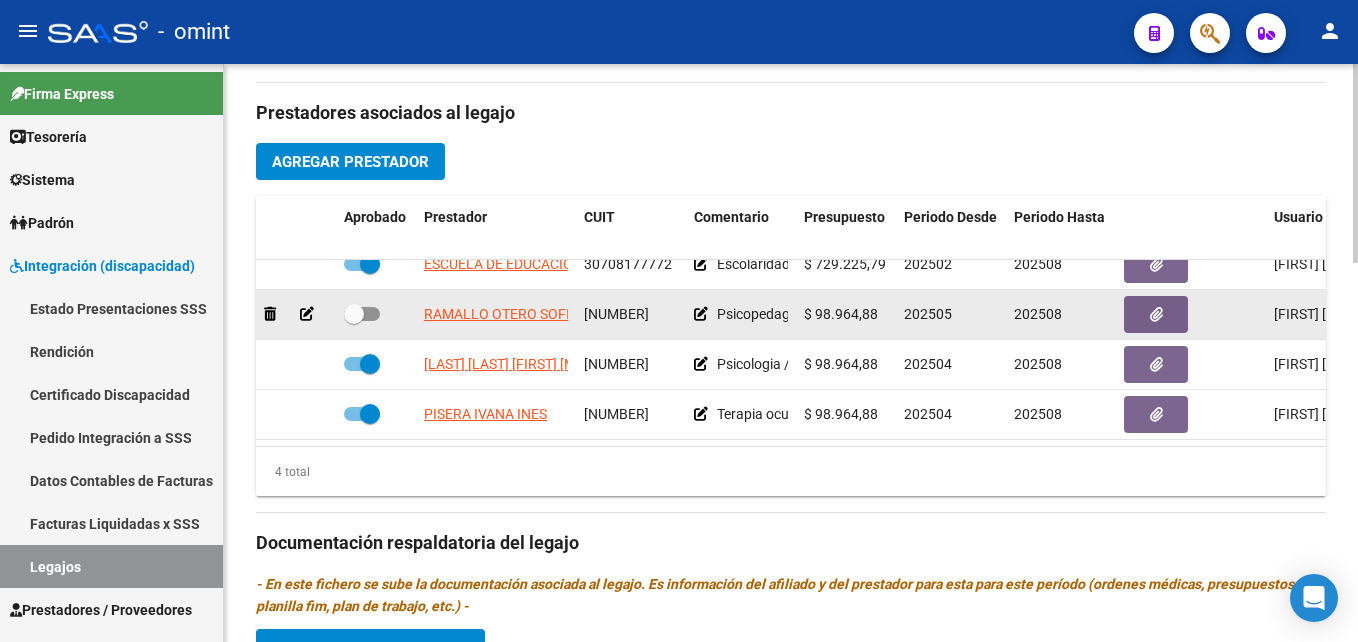 click 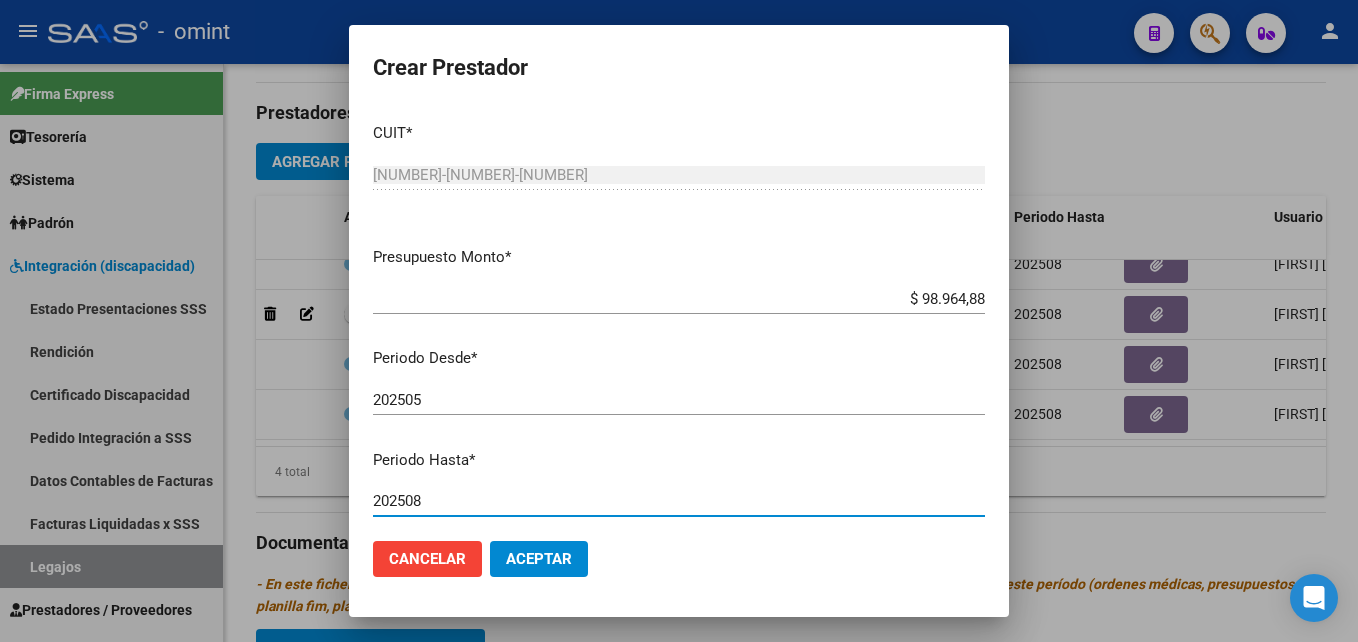 click on "202508" at bounding box center [679, 501] 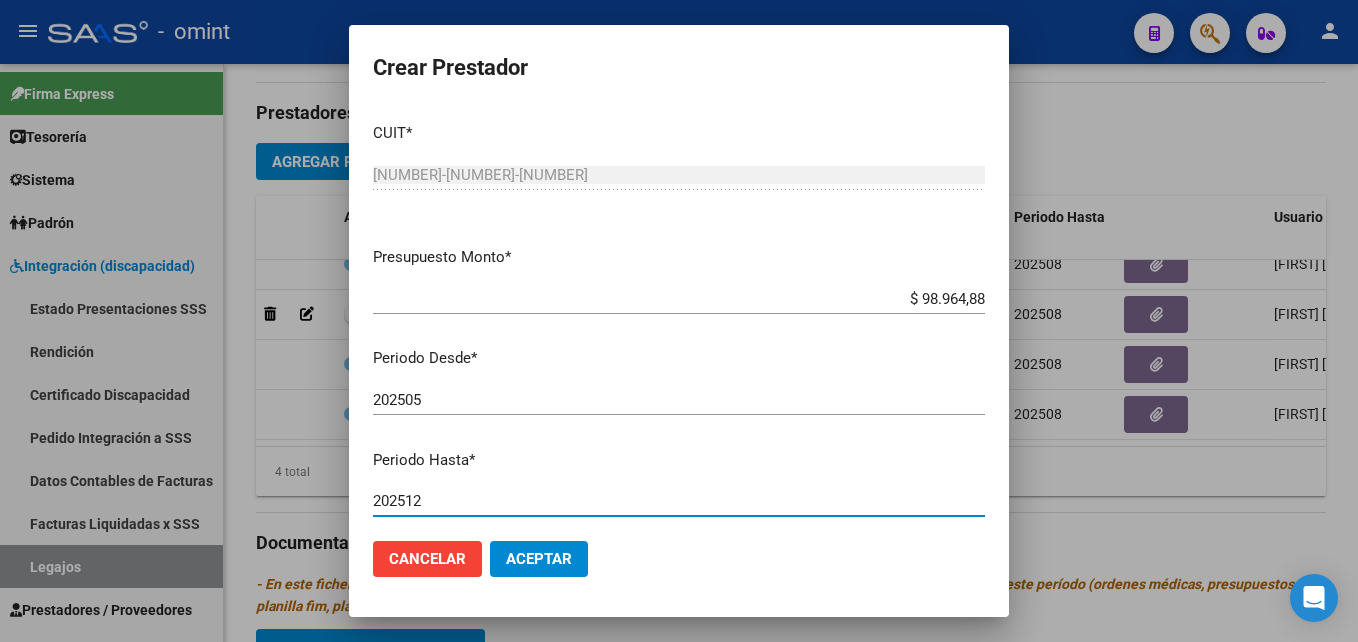 type on "202512" 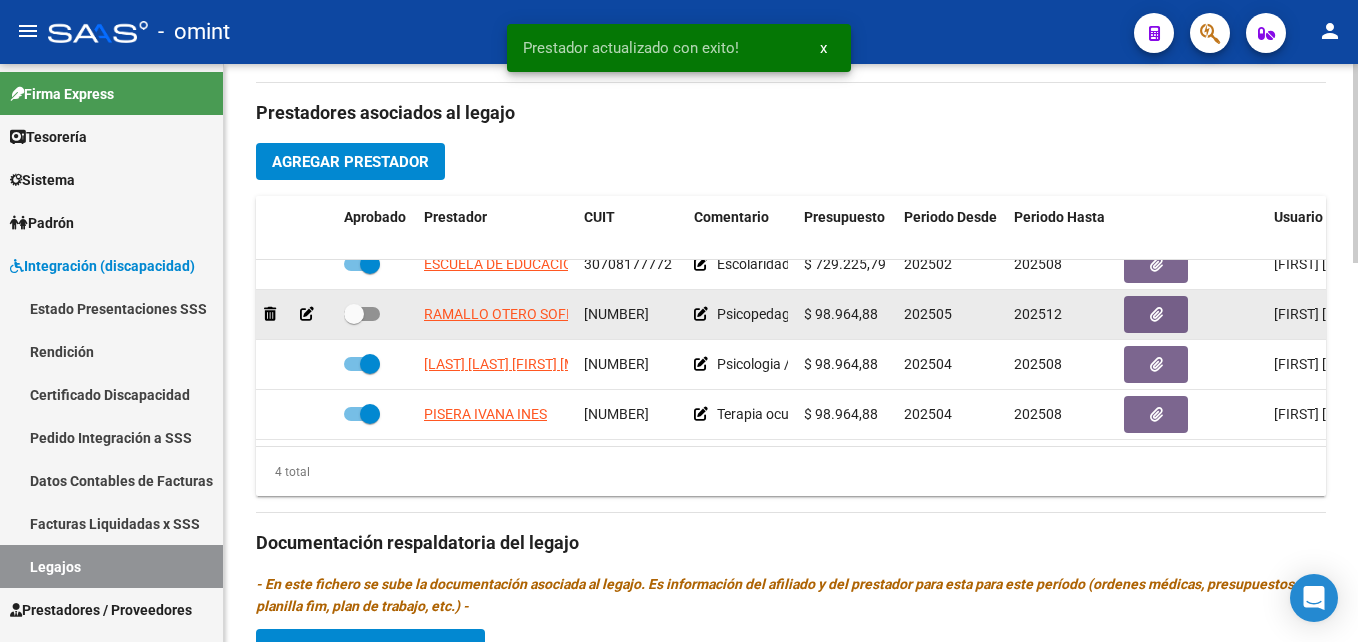 click at bounding box center [354, 314] 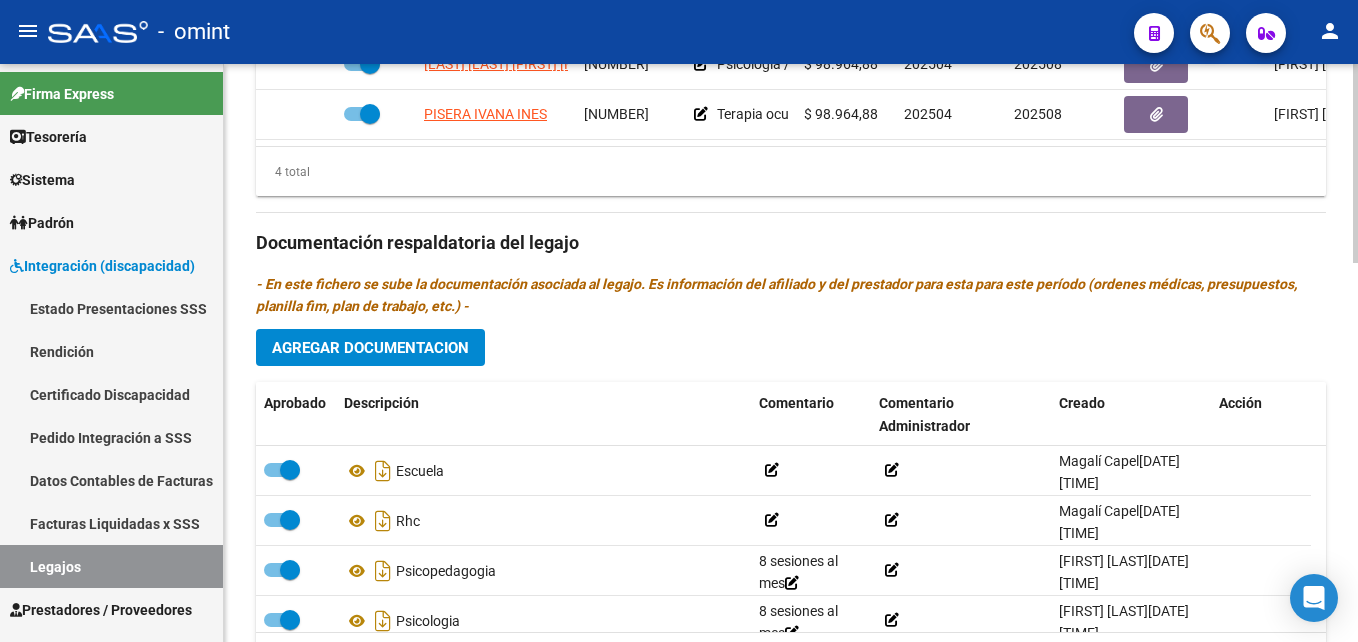 scroll, scrollTop: 1100, scrollLeft: 0, axis: vertical 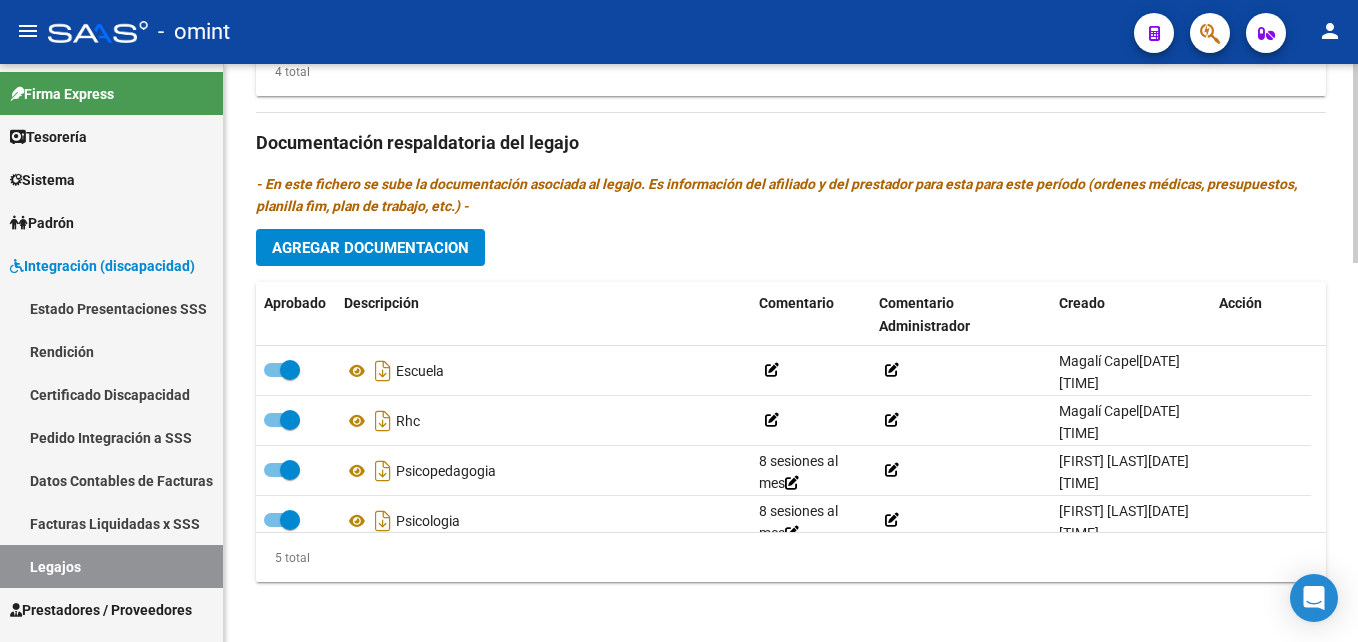 click on "Agregar Documentacion" 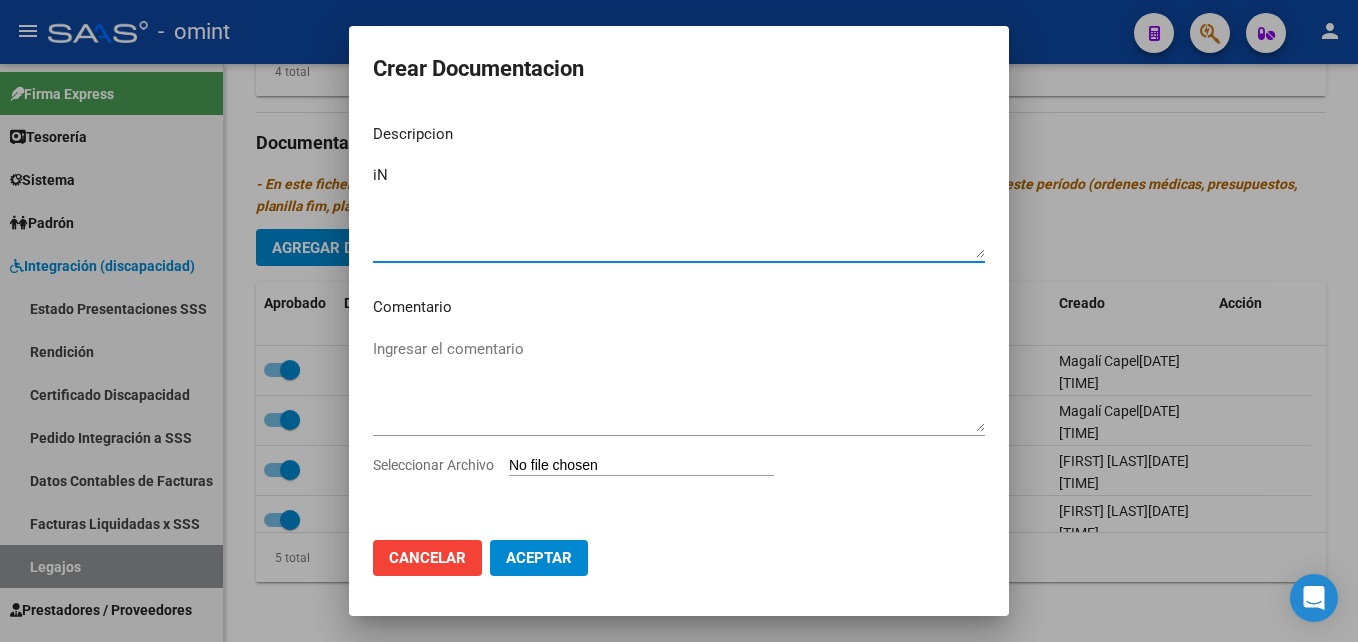 type on "i" 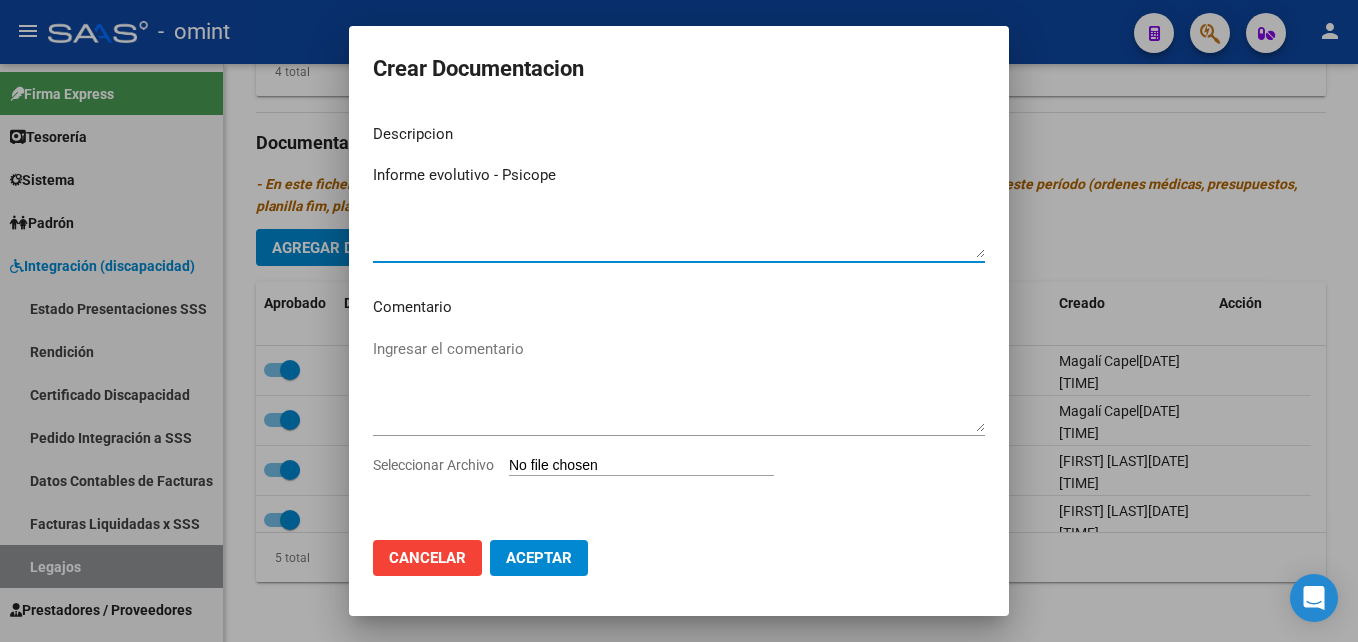 type on "Informe evolutivo - Psicope" 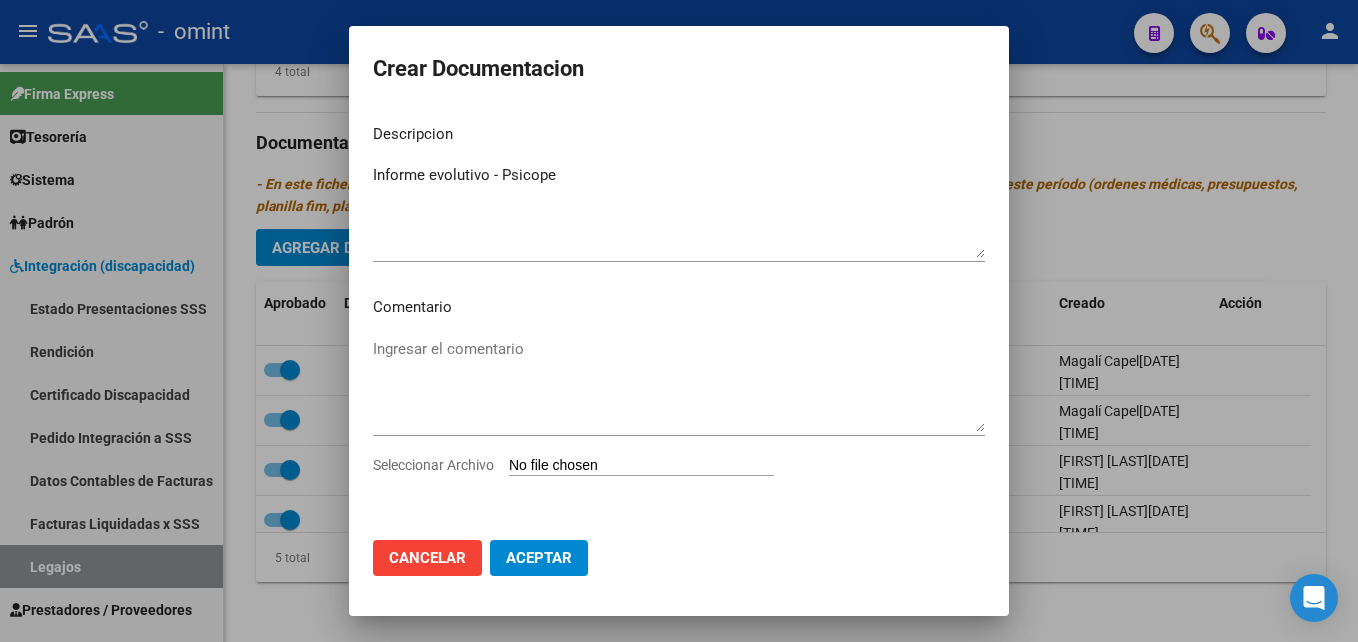 click on "Seleccionar Archivo" at bounding box center (641, 466) 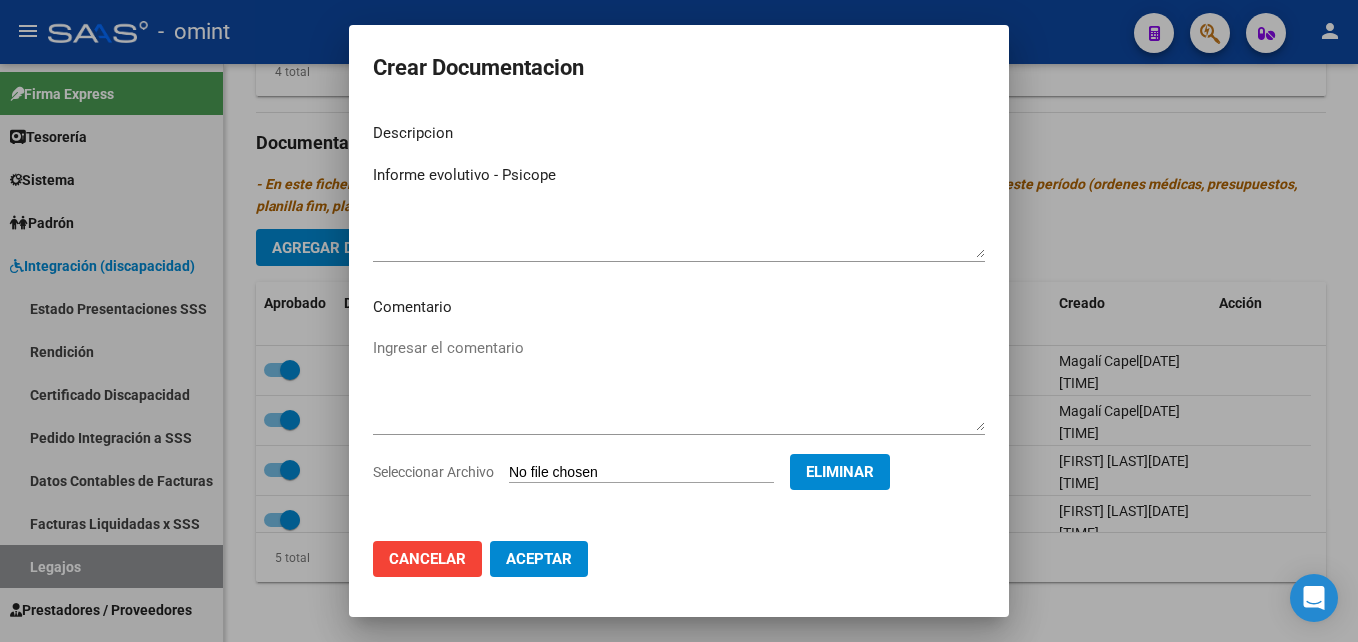 click on "Aceptar" 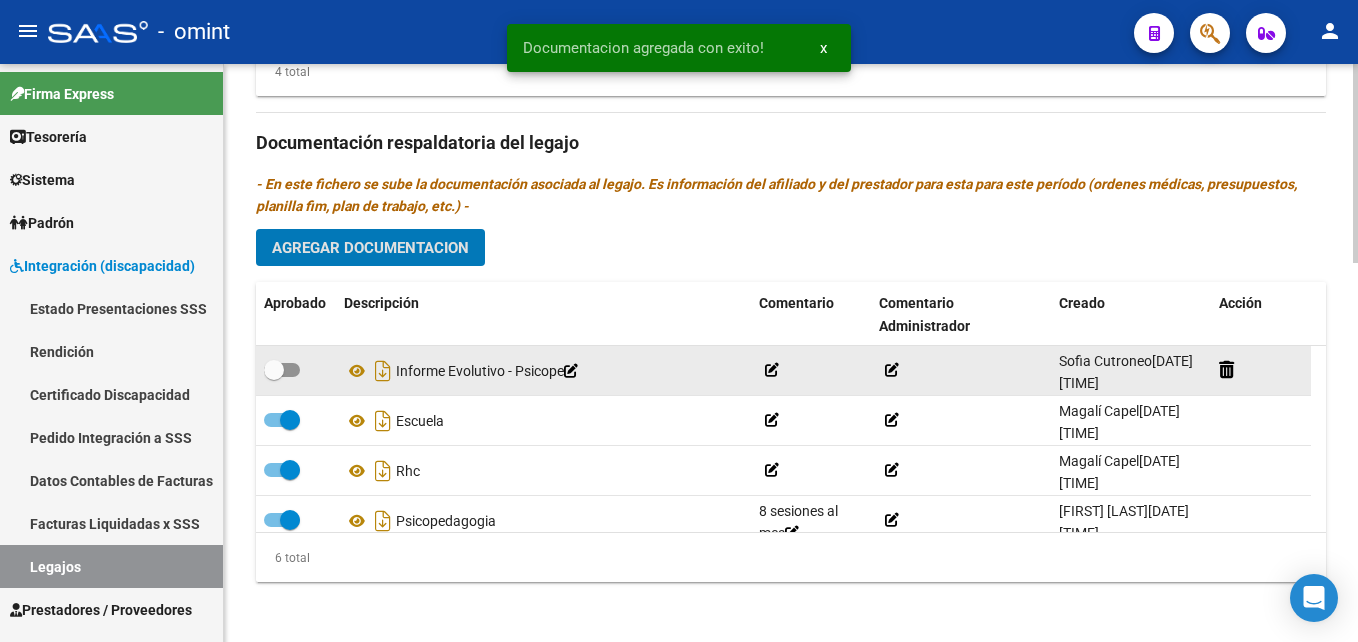click at bounding box center [282, 370] 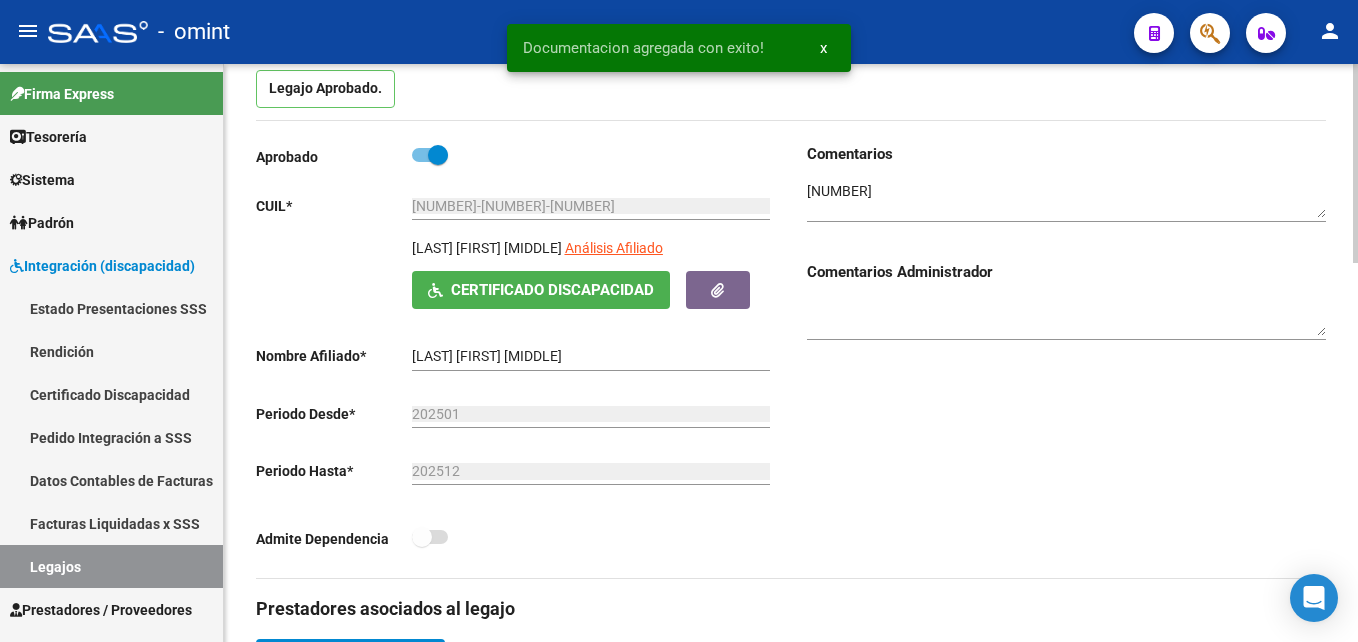 scroll, scrollTop: 0, scrollLeft: 0, axis: both 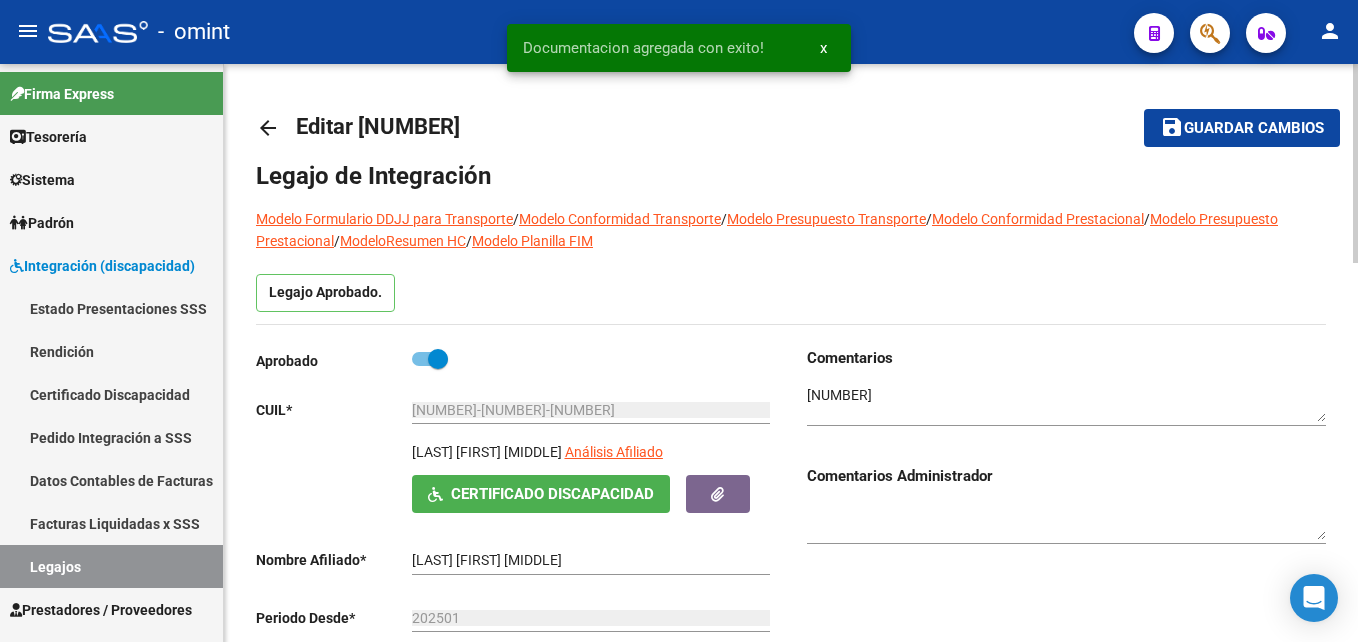 click on "Guardar cambios" 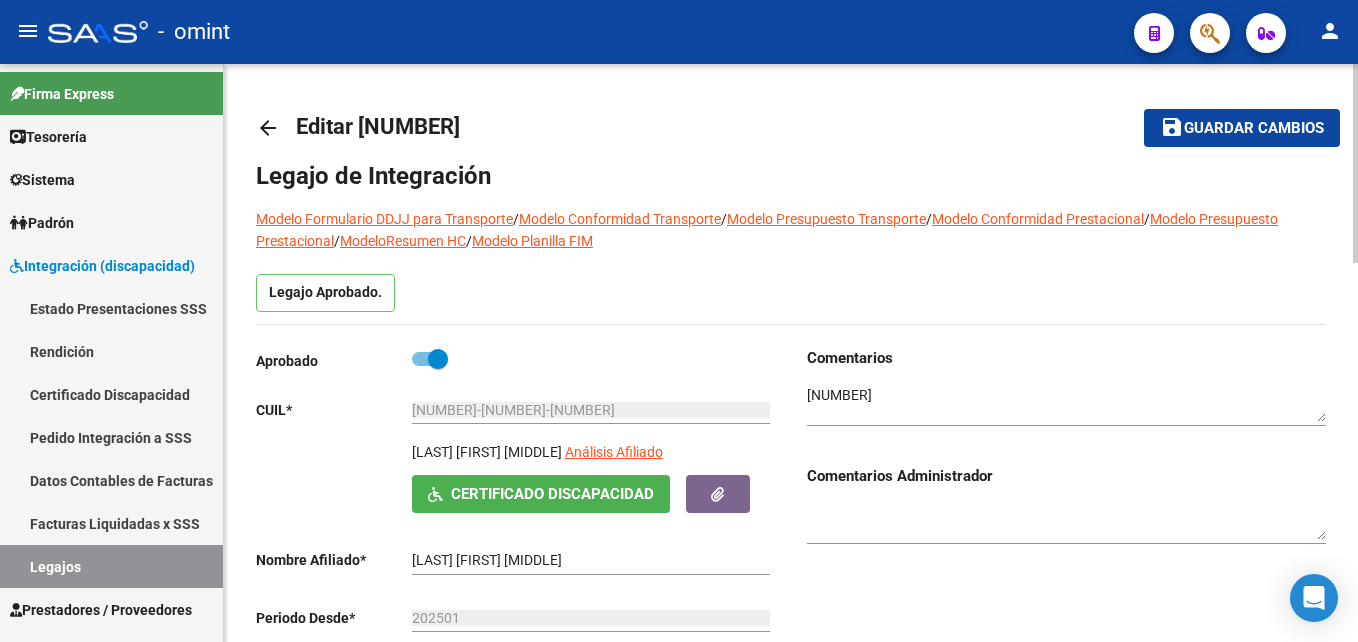 scroll, scrollTop: 500, scrollLeft: 0, axis: vertical 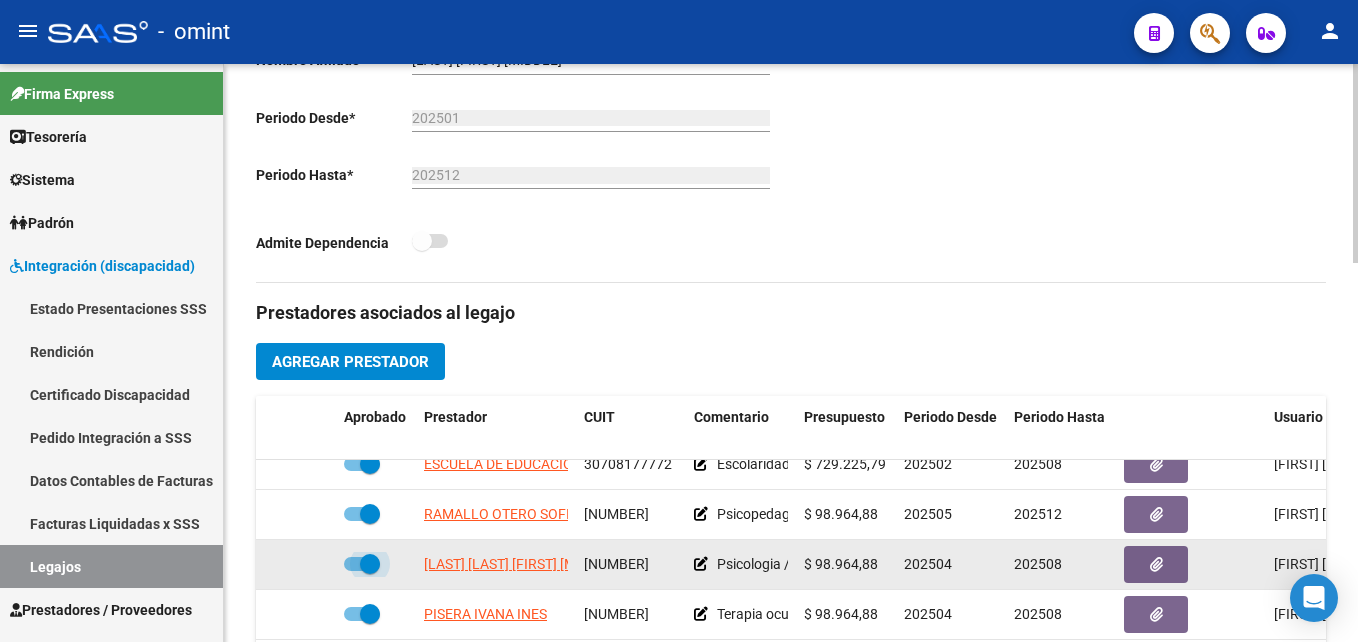 click at bounding box center [370, 564] 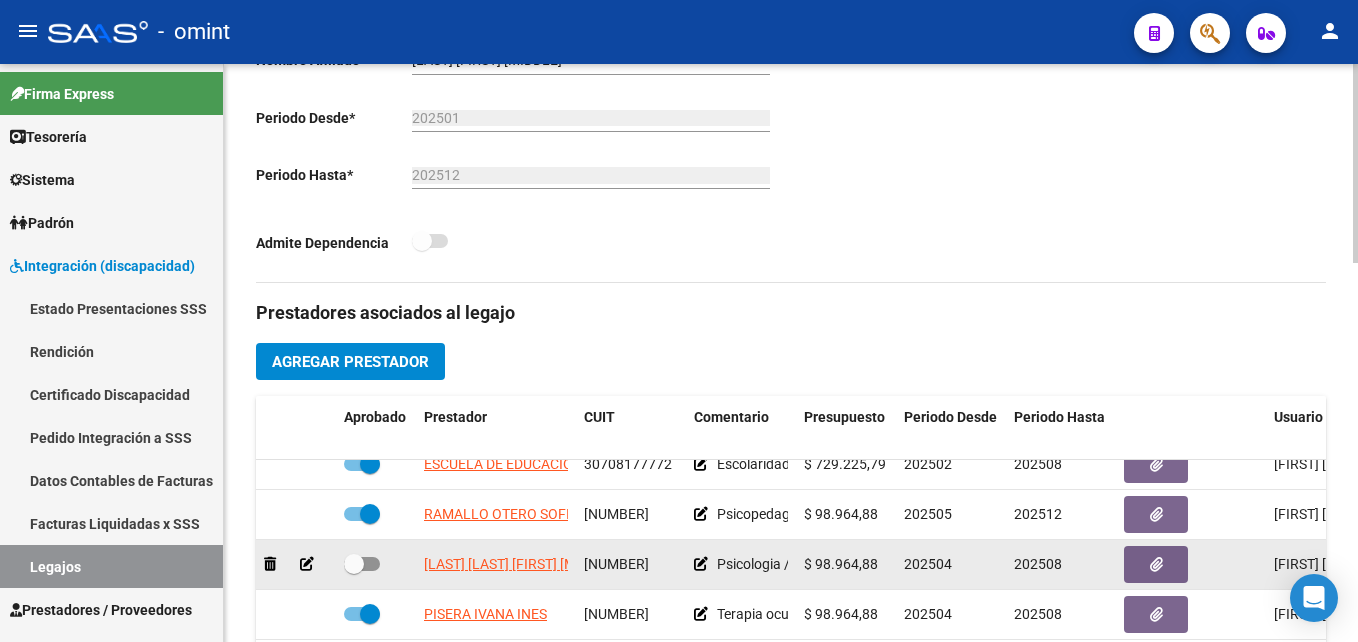 click 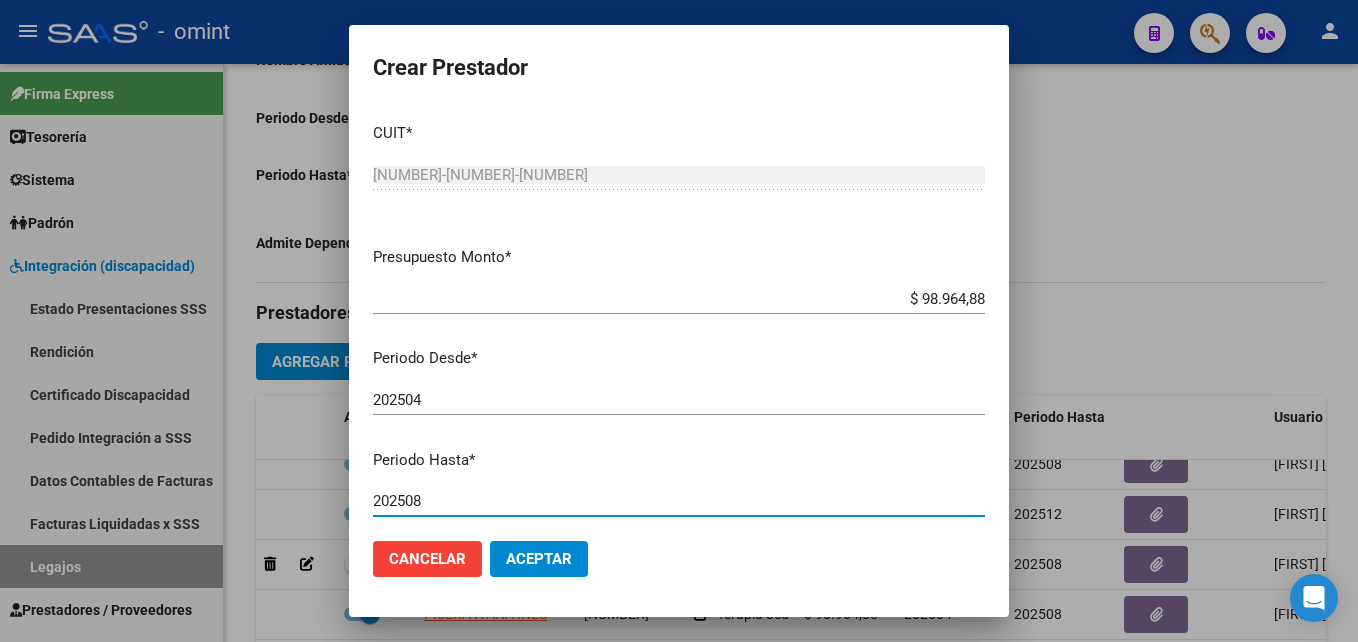 click on "202508" at bounding box center (679, 501) 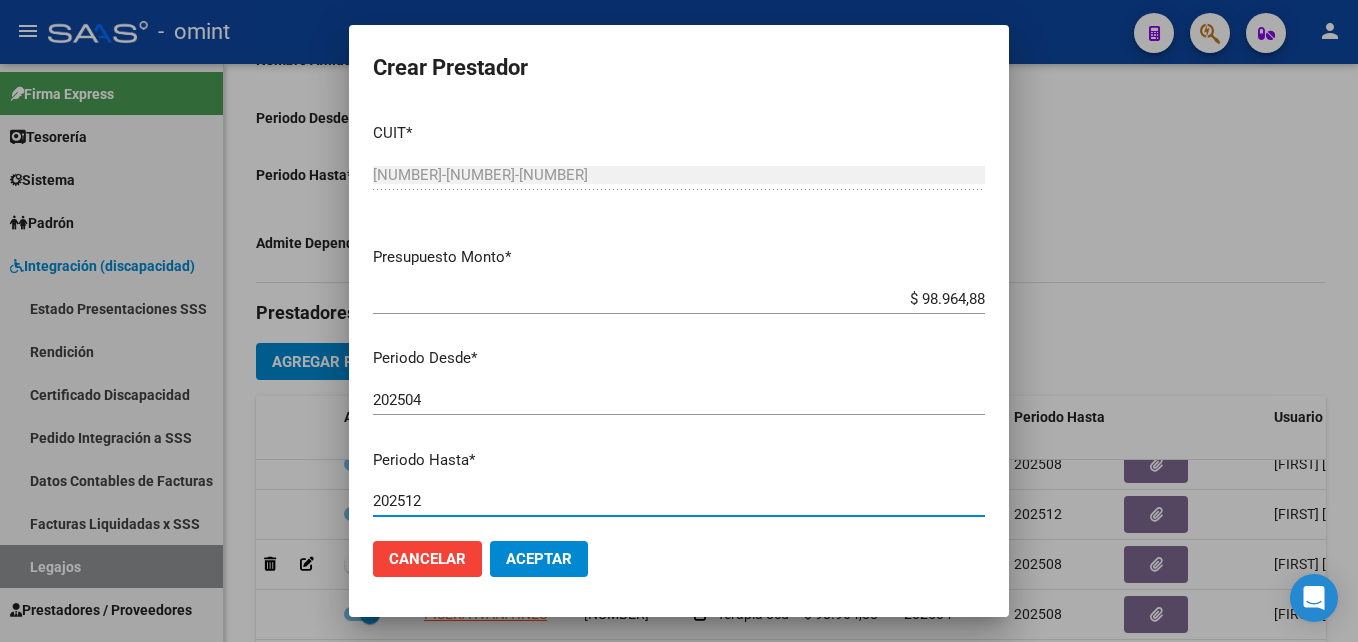 type on "202512" 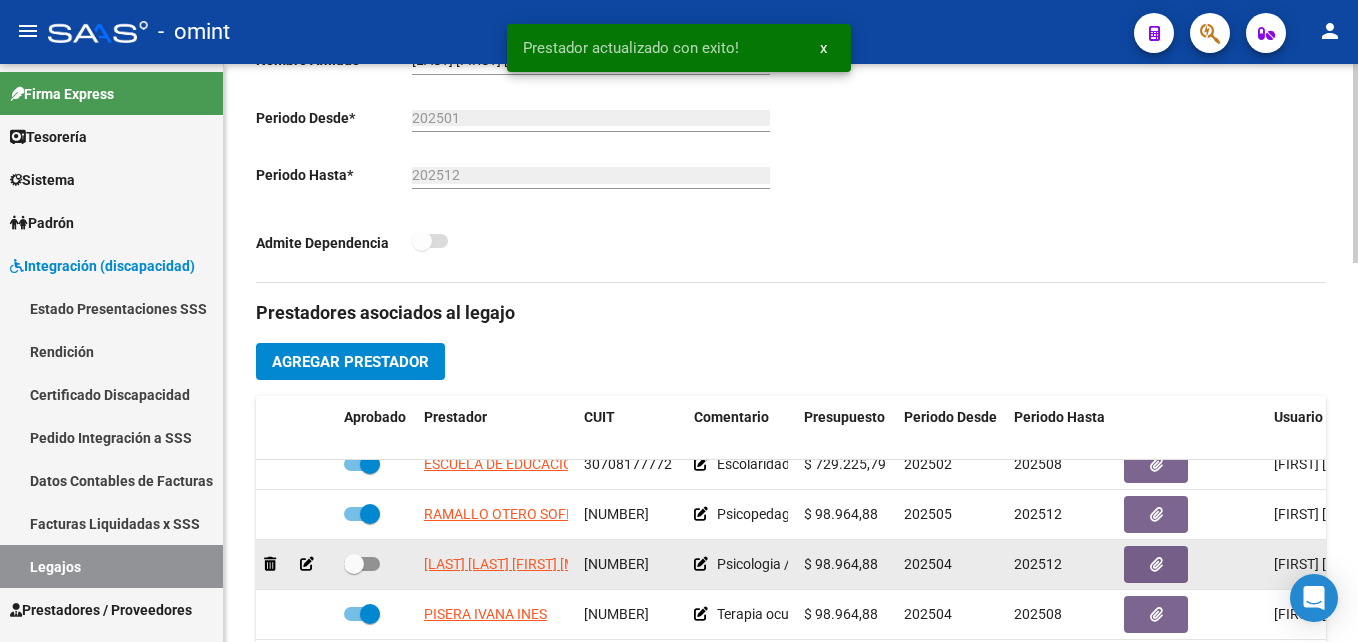 click at bounding box center [362, 564] 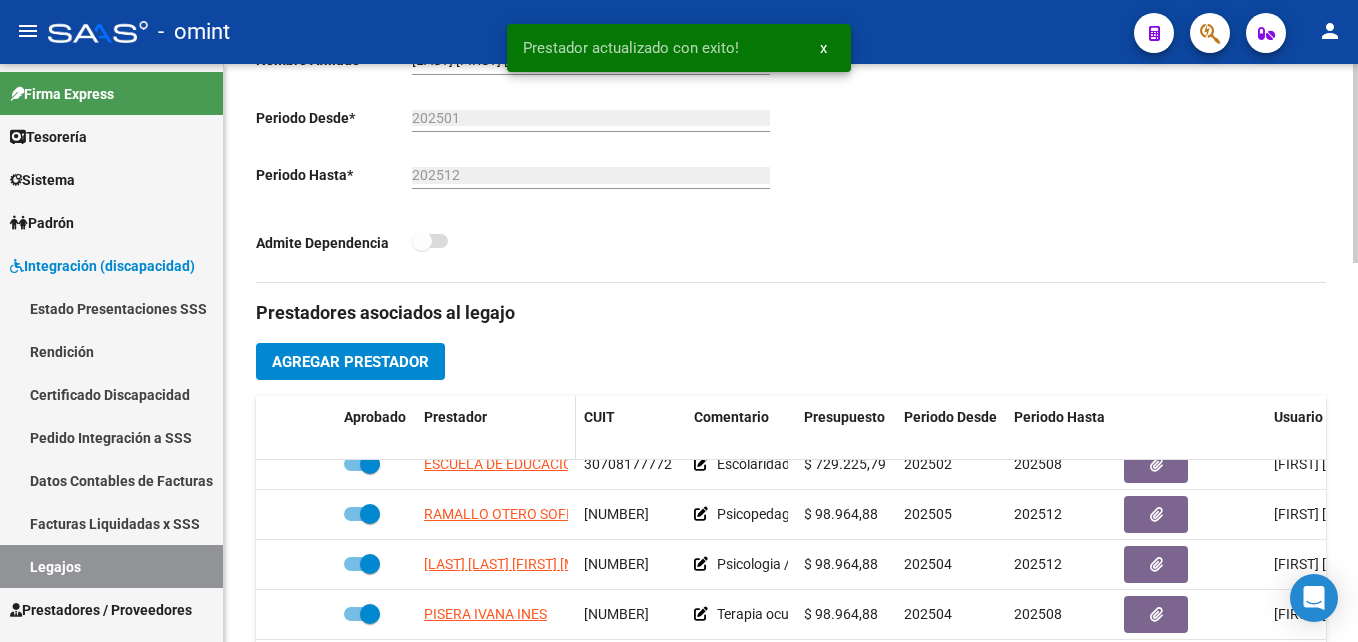 scroll, scrollTop: 1000, scrollLeft: 0, axis: vertical 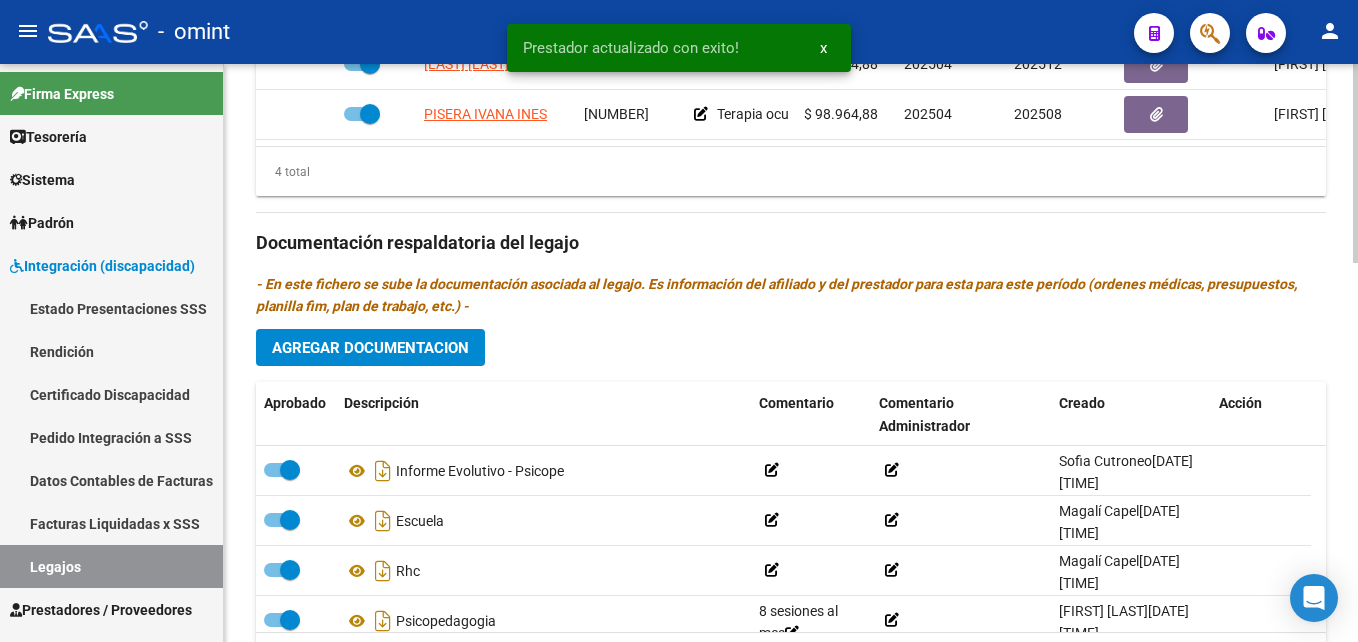 click on "Agregar Documentacion" 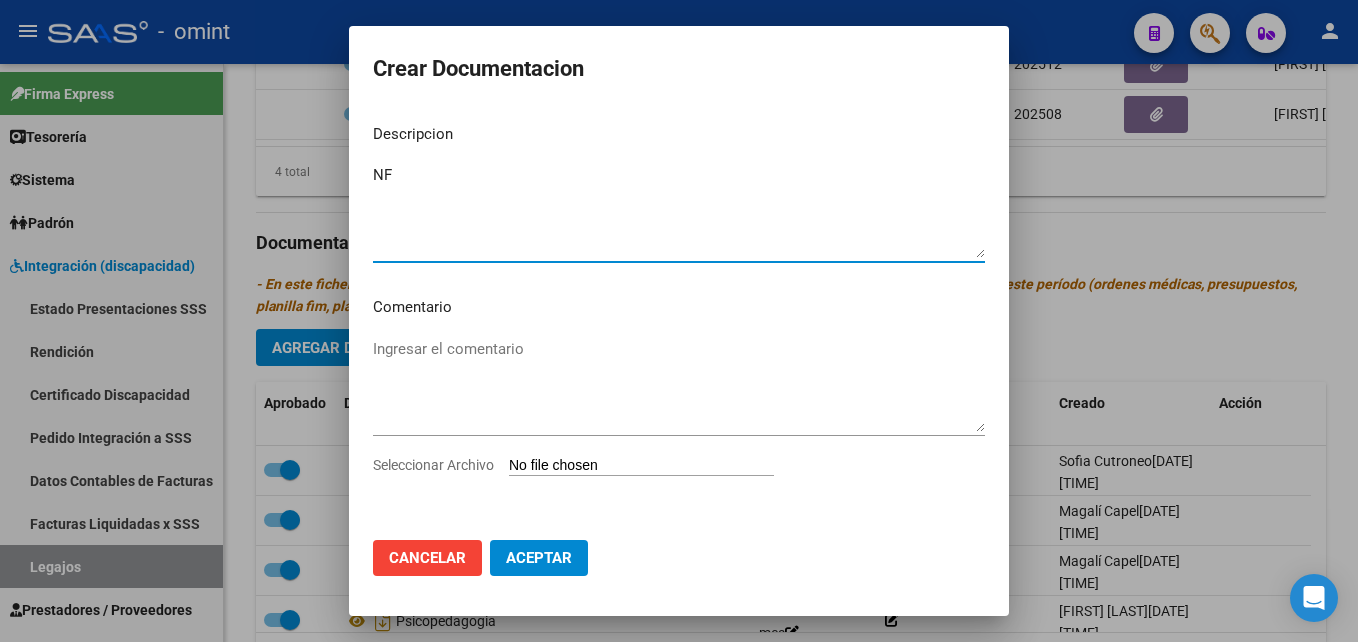 type on "N" 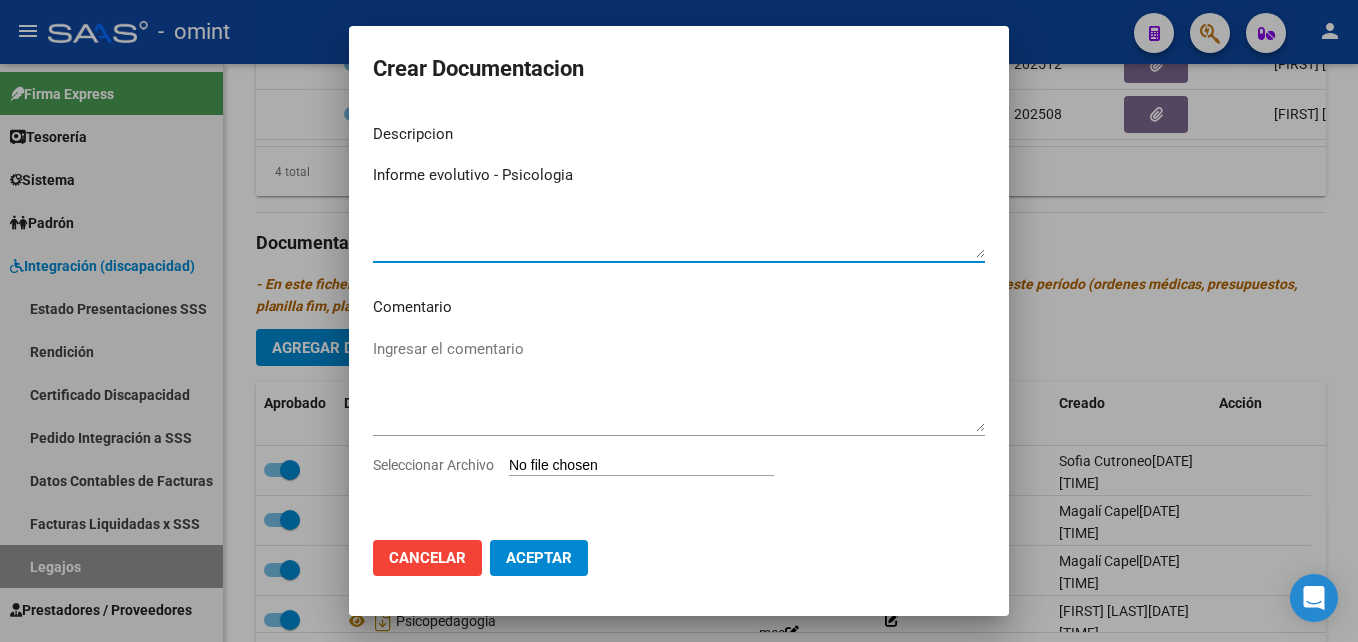 type on "Informe evolutivo - Psicologia" 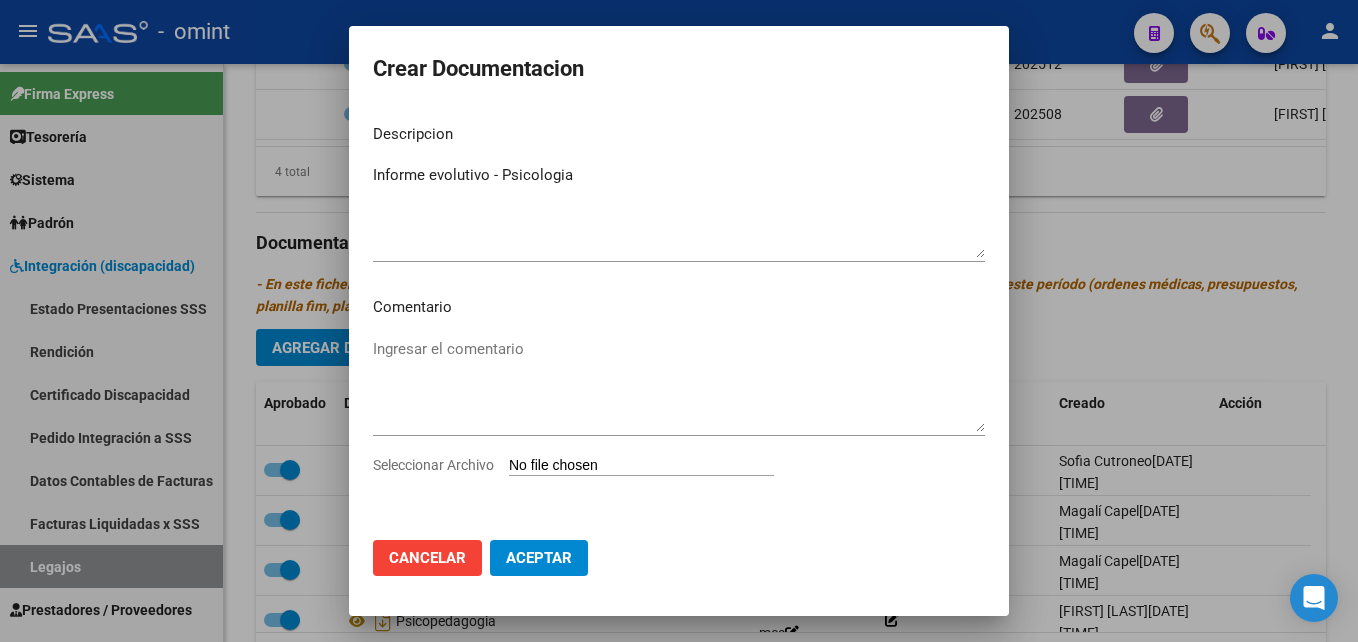 type on "C:\fakepath\4784544103_25070804360_form048.pdf" 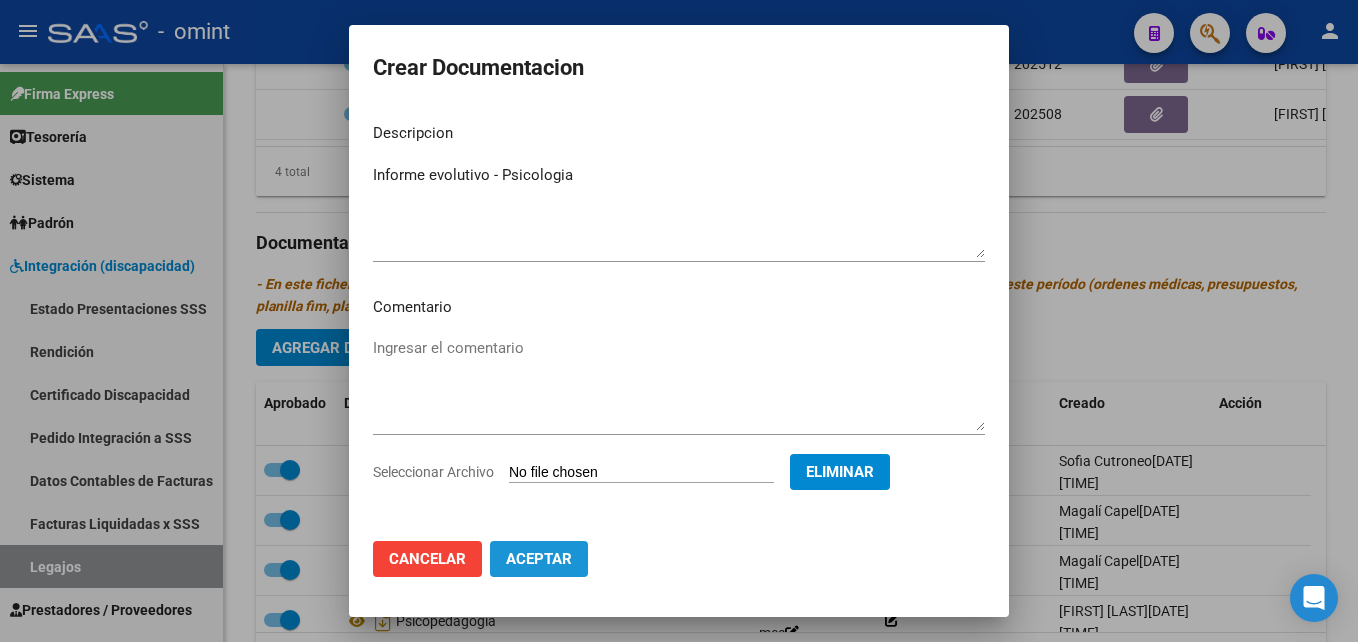 click on "Aceptar" 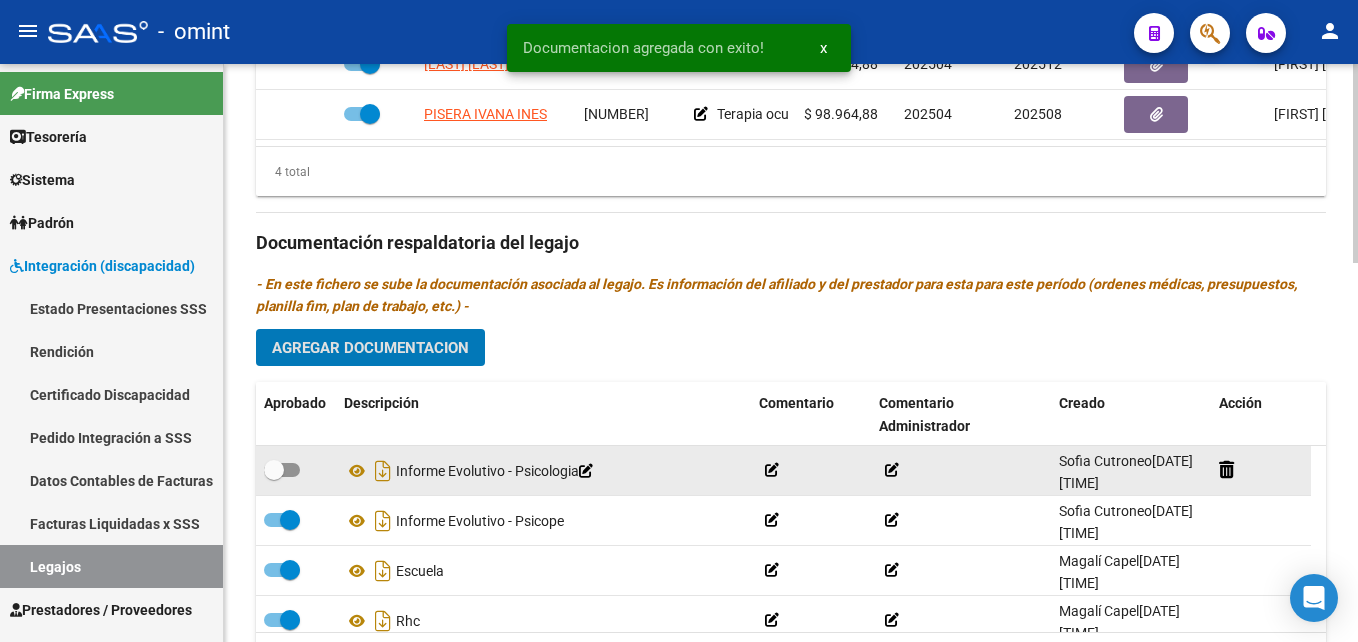 click at bounding box center (282, 470) 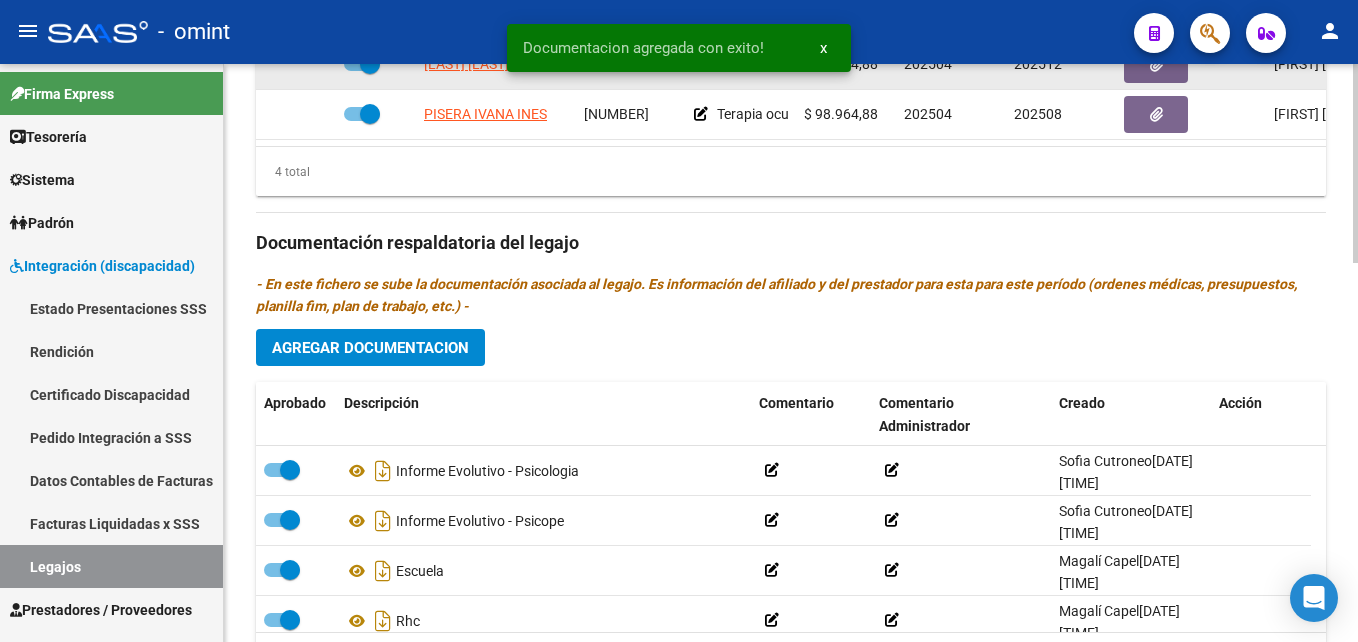 scroll, scrollTop: 700, scrollLeft: 0, axis: vertical 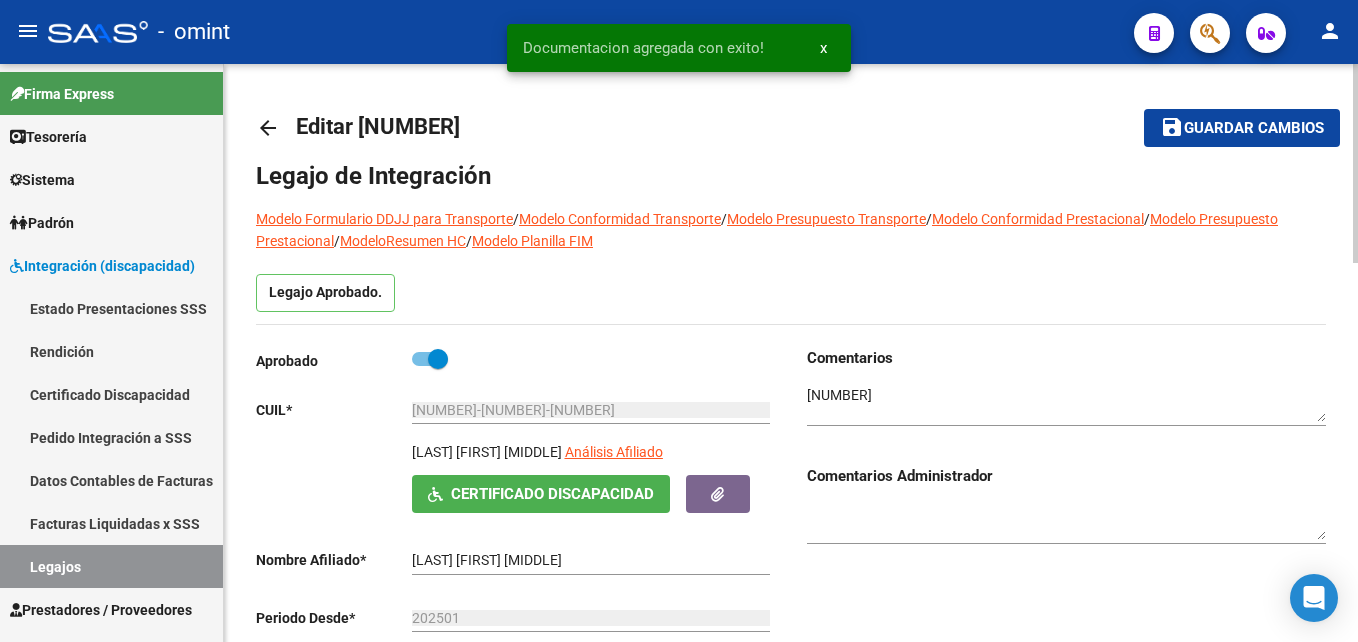 click on "save Guardar cambios" 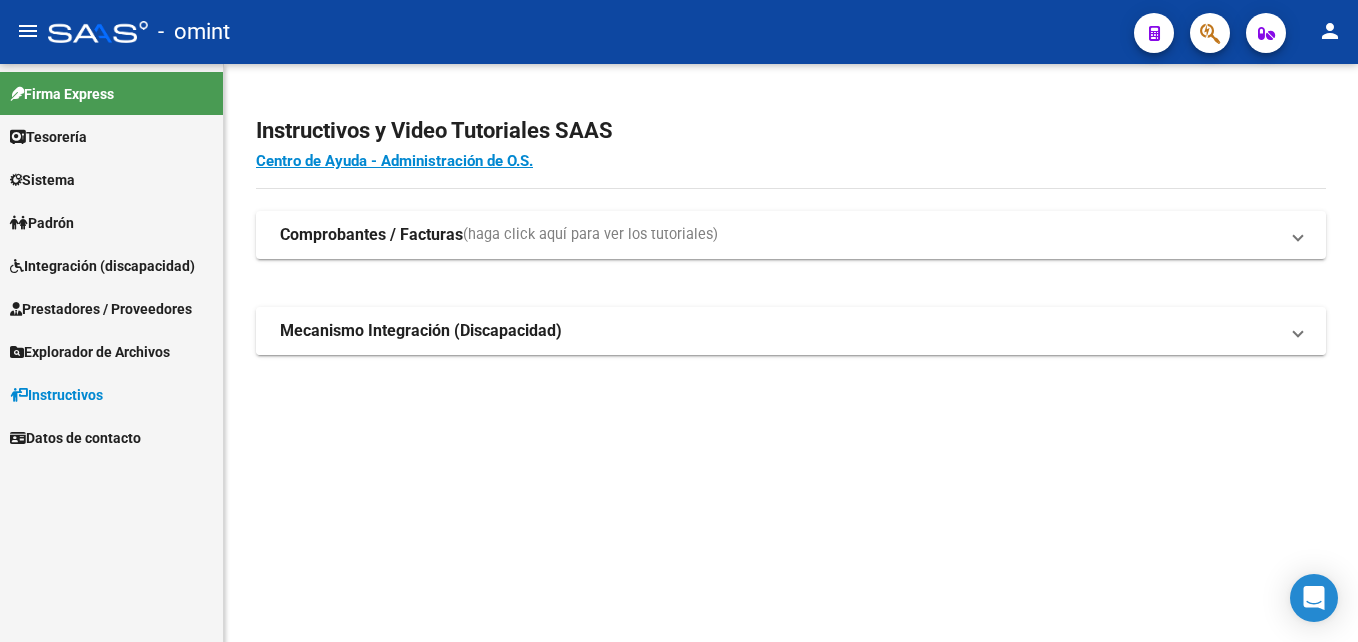 scroll, scrollTop: 0, scrollLeft: 0, axis: both 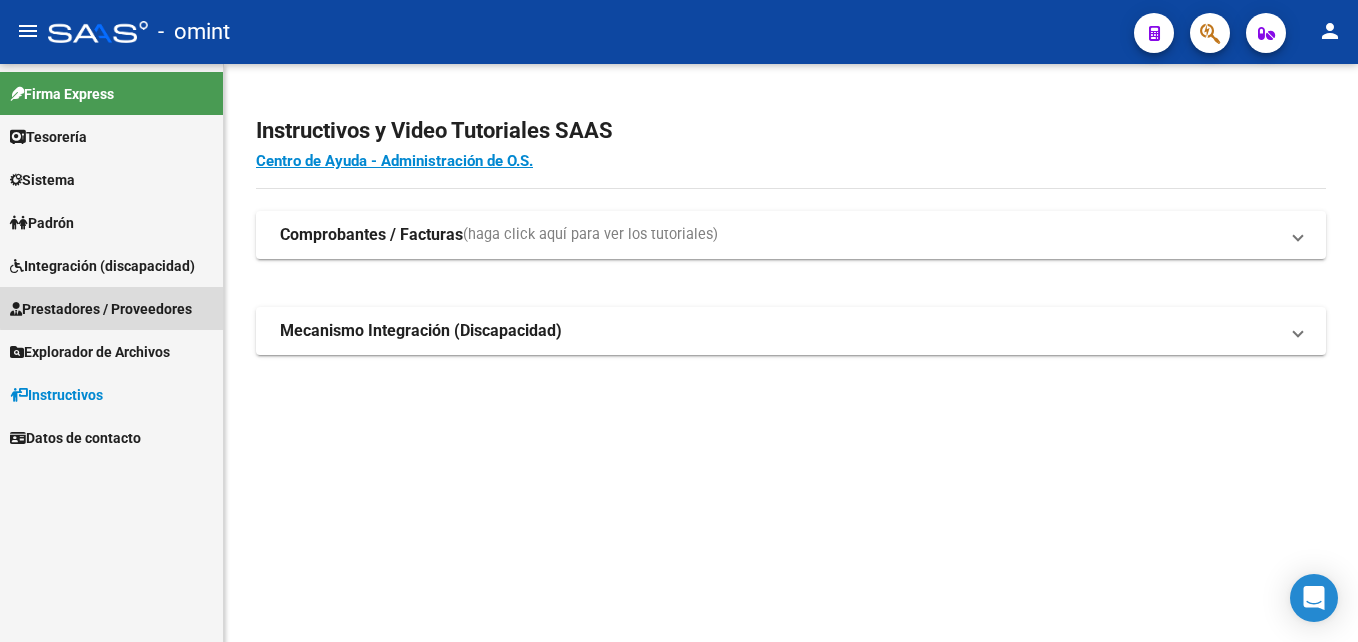 click on "Prestadores / Proveedores" at bounding box center [101, 309] 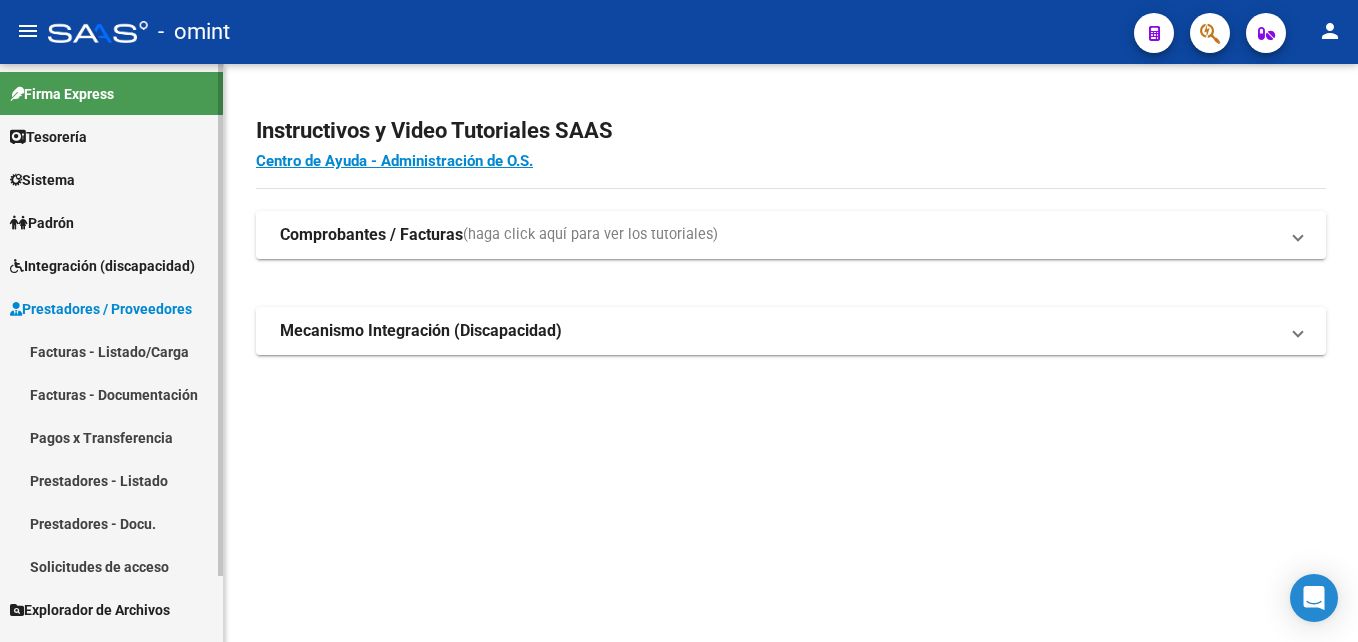 click on "Facturas - Listado/Carga" at bounding box center [111, 351] 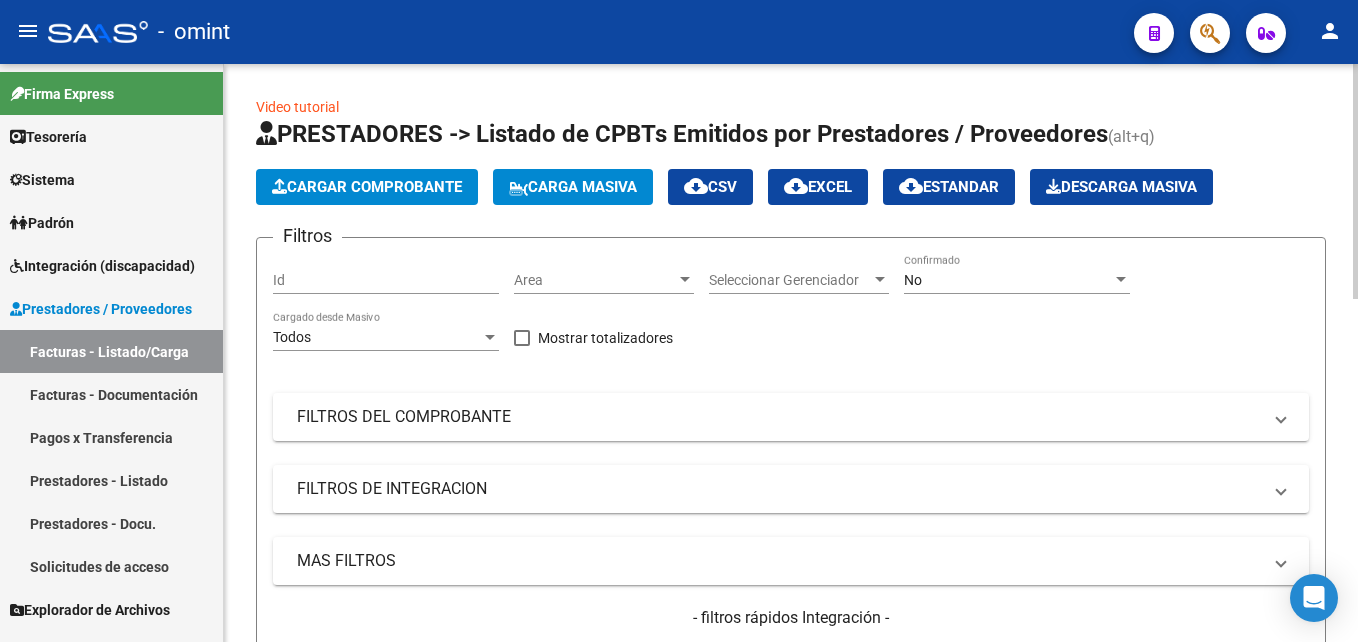 click on "No Confirmado" 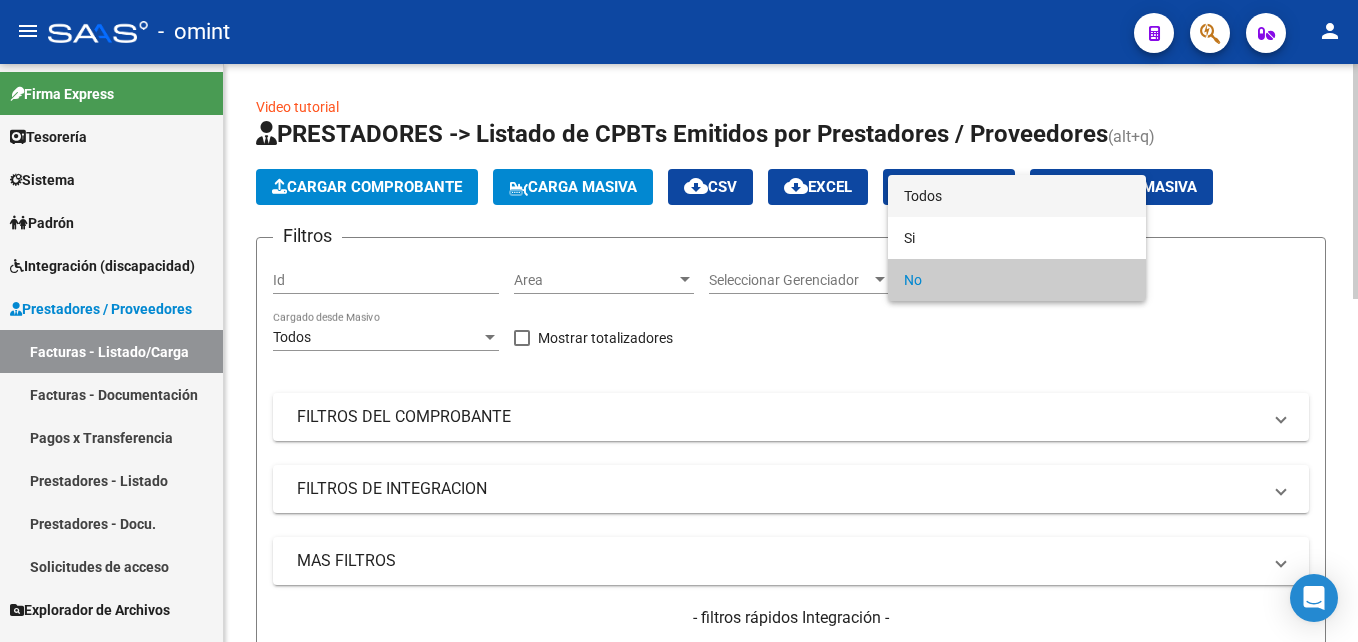 click on "Todos" at bounding box center (1017, 196) 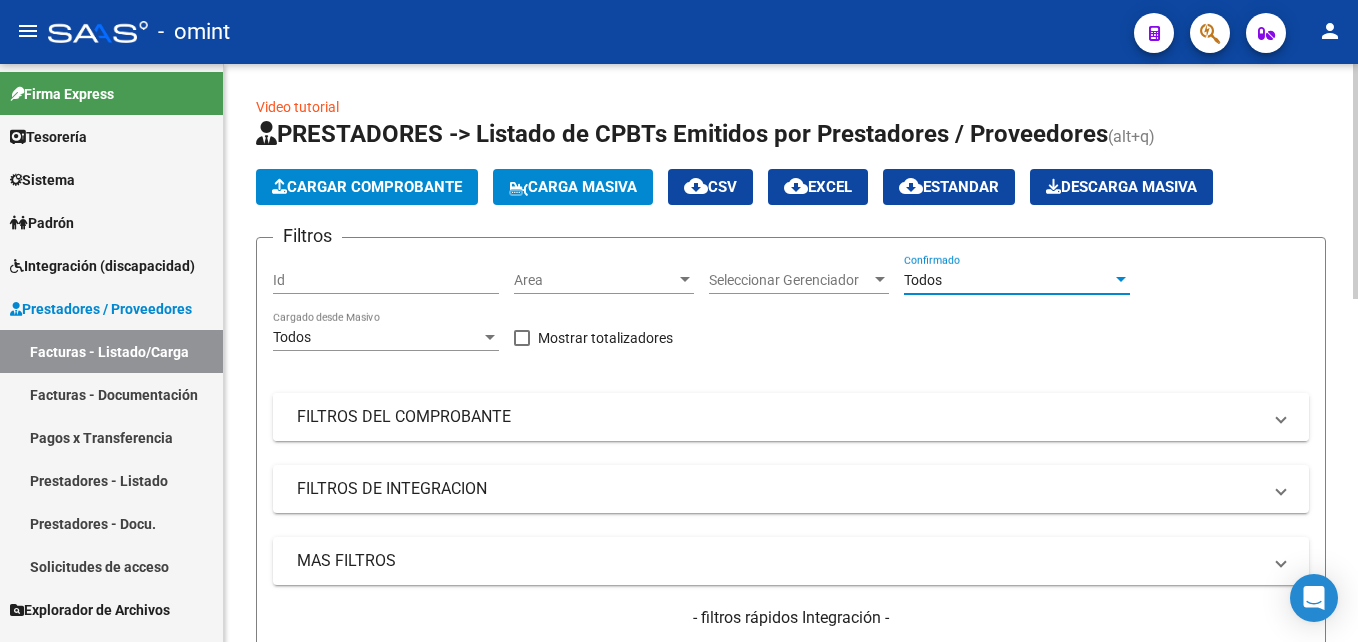 click on "FILTROS DEL COMPROBANTE" at bounding box center (779, 417) 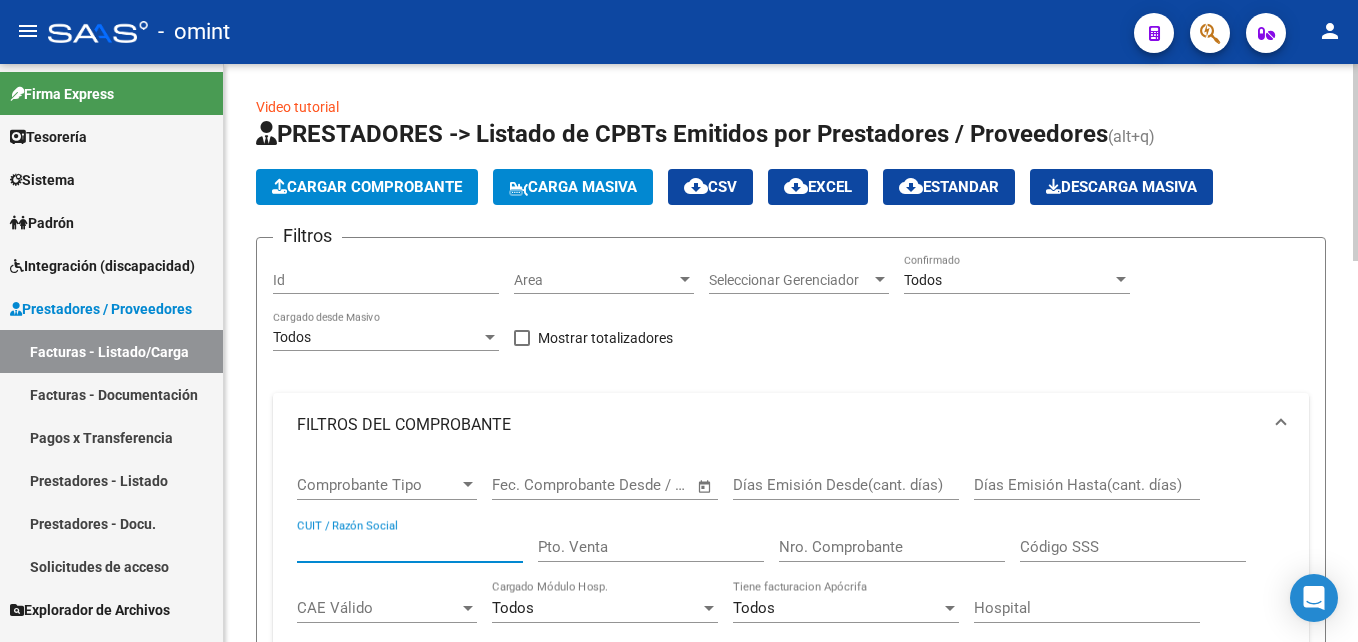 drag, startPoint x: 351, startPoint y: 544, endPoint x: 401, endPoint y: 547, distance: 50.08992 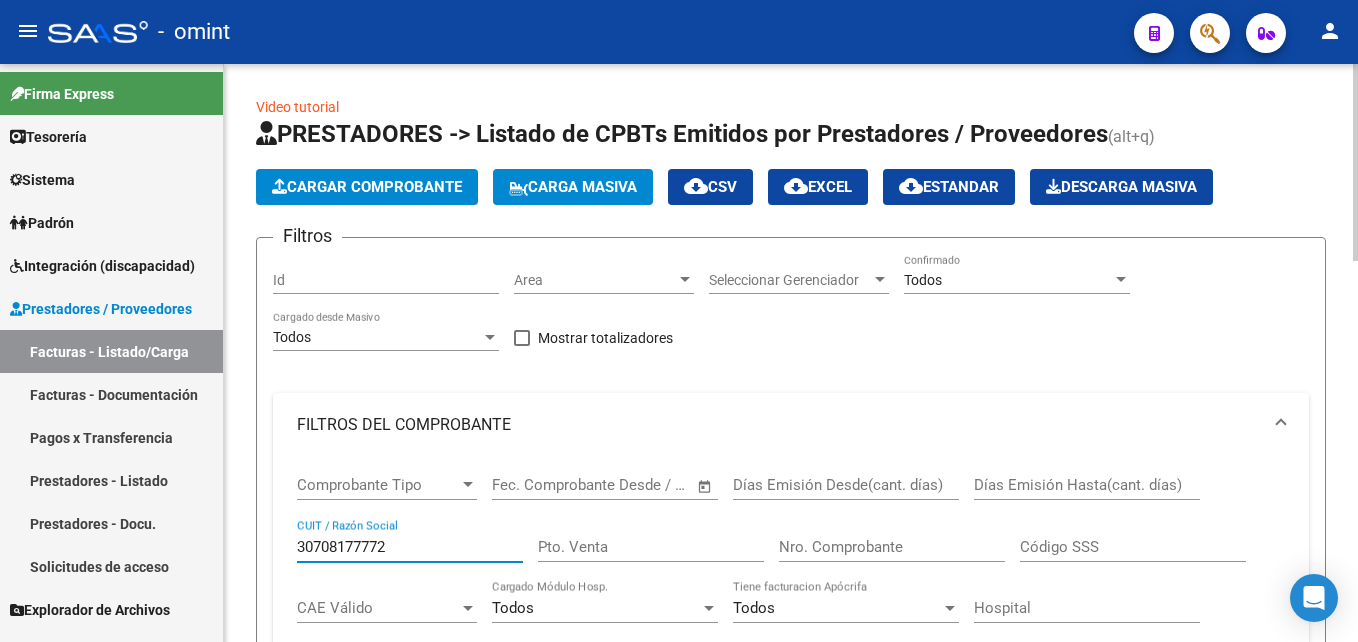 drag, startPoint x: 401, startPoint y: 543, endPoint x: 320, endPoint y: 539, distance: 81.09871 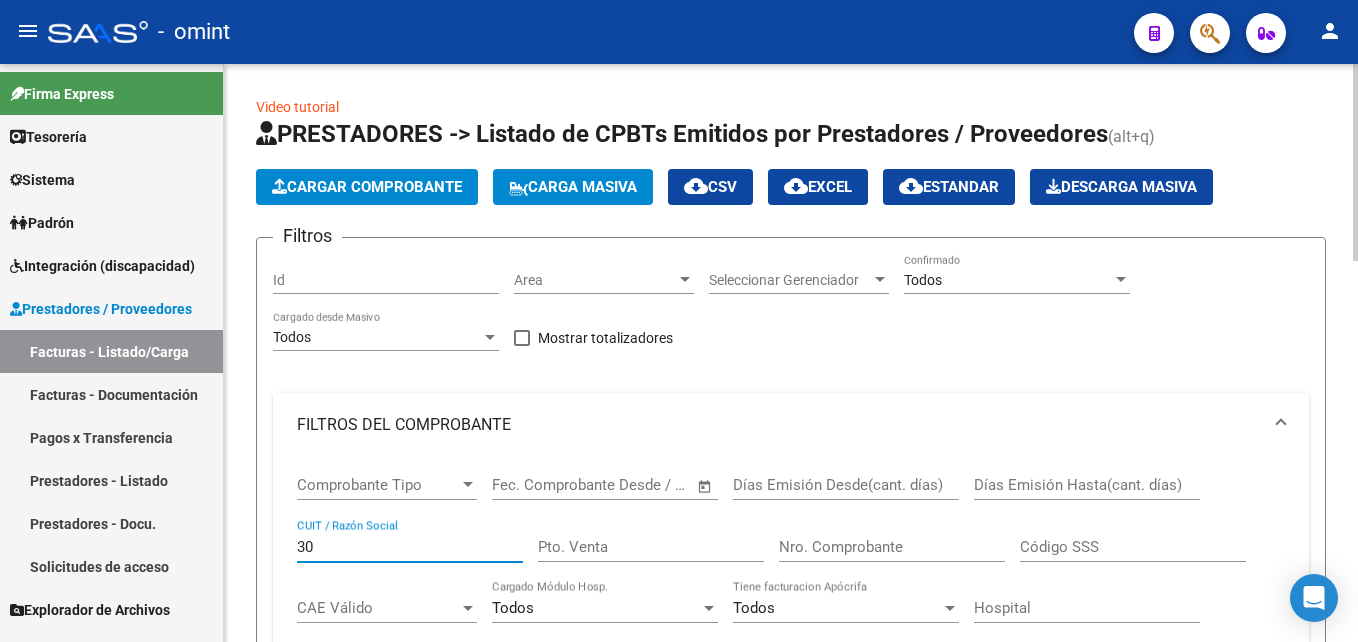 type on "3" 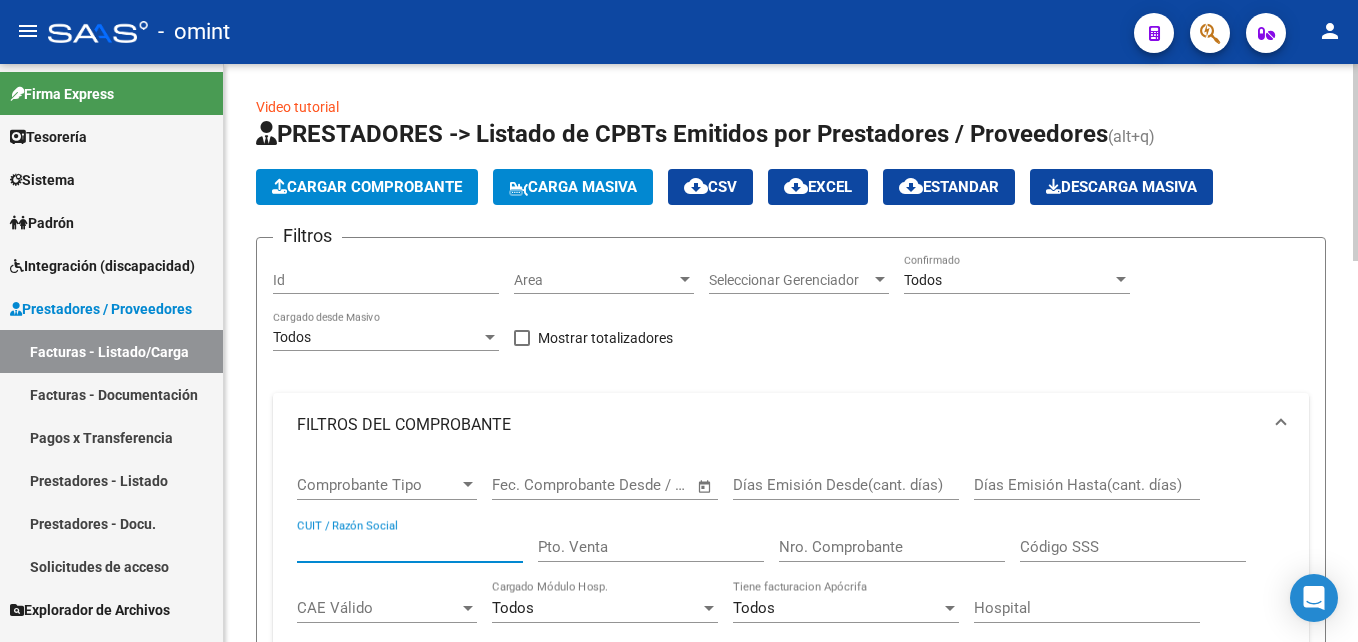 paste on "[NUMBER]" 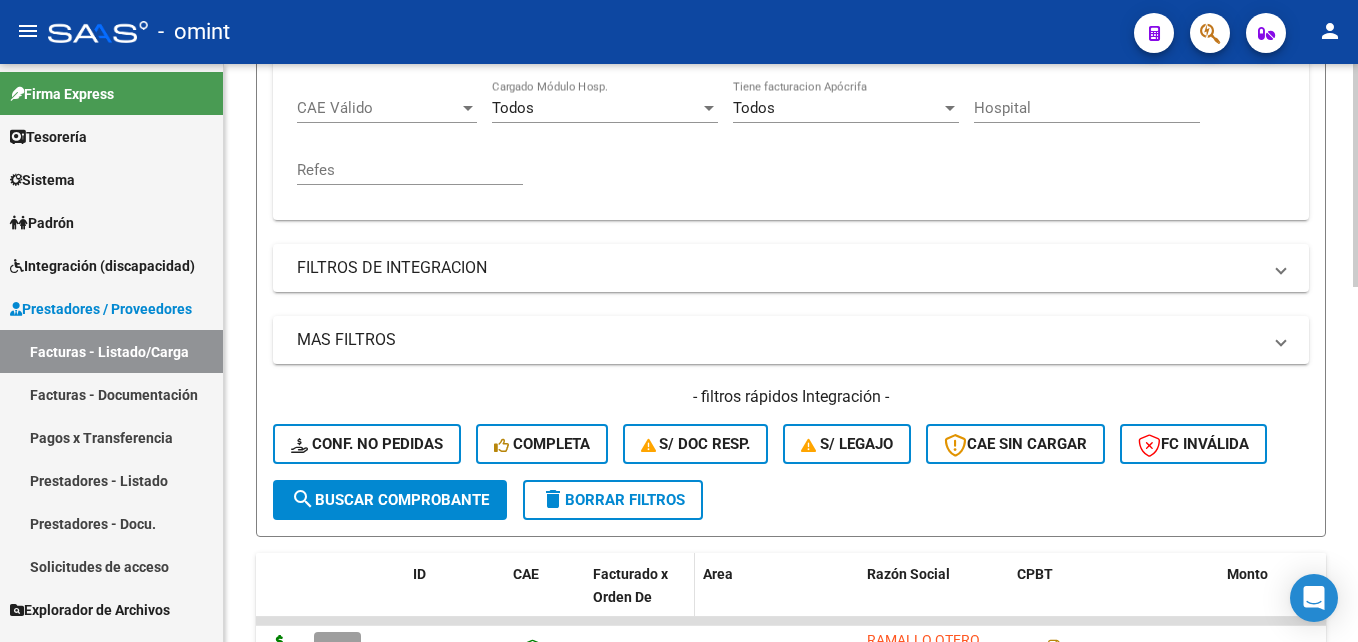 scroll, scrollTop: 920, scrollLeft: 0, axis: vertical 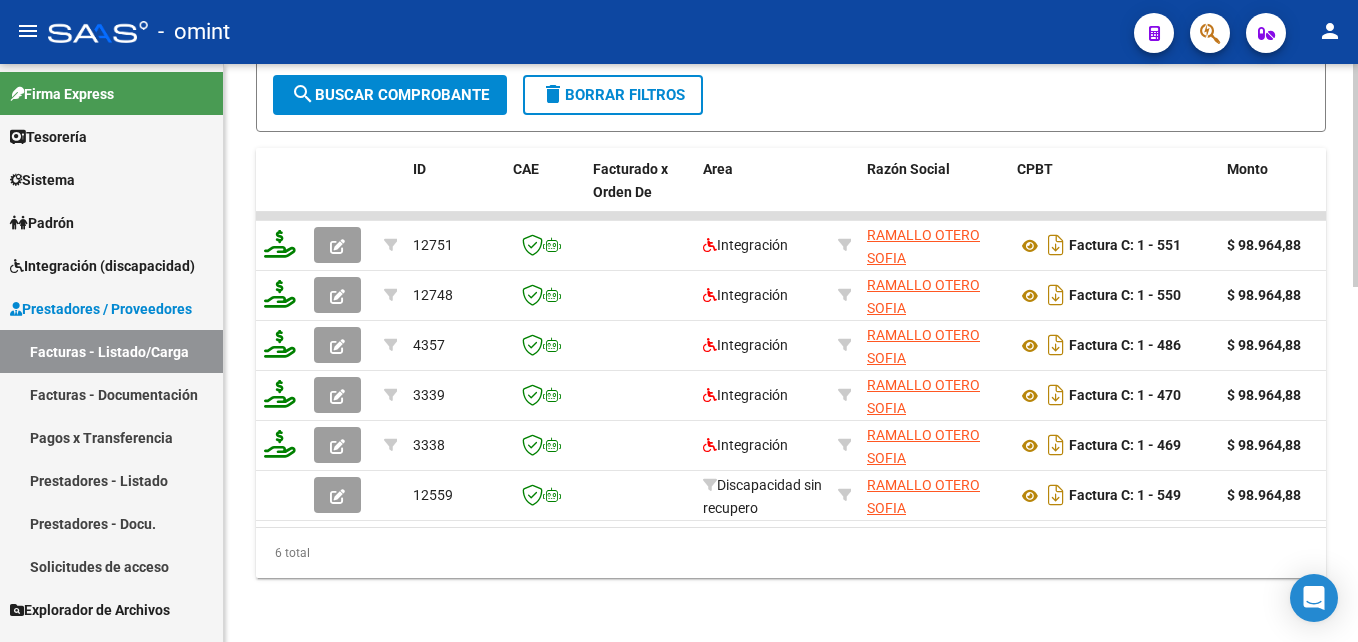 type on "[NUMBER]" 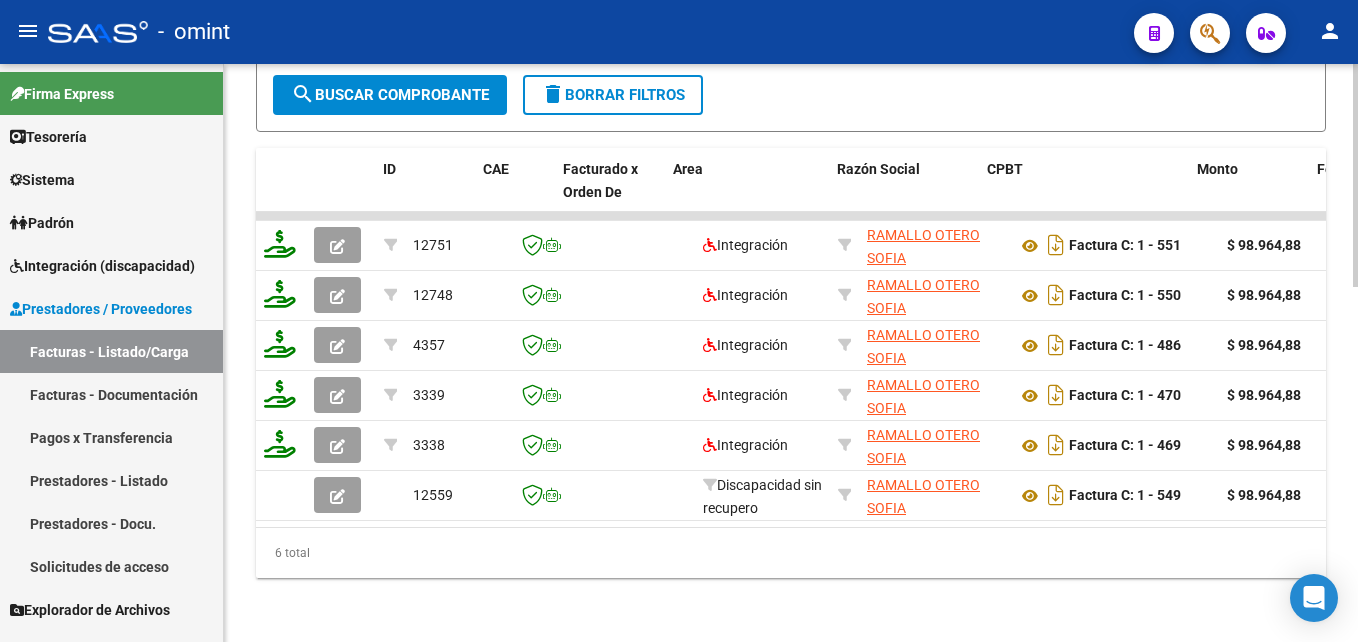 scroll, scrollTop: 0, scrollLeft: 71, axis: horizontal 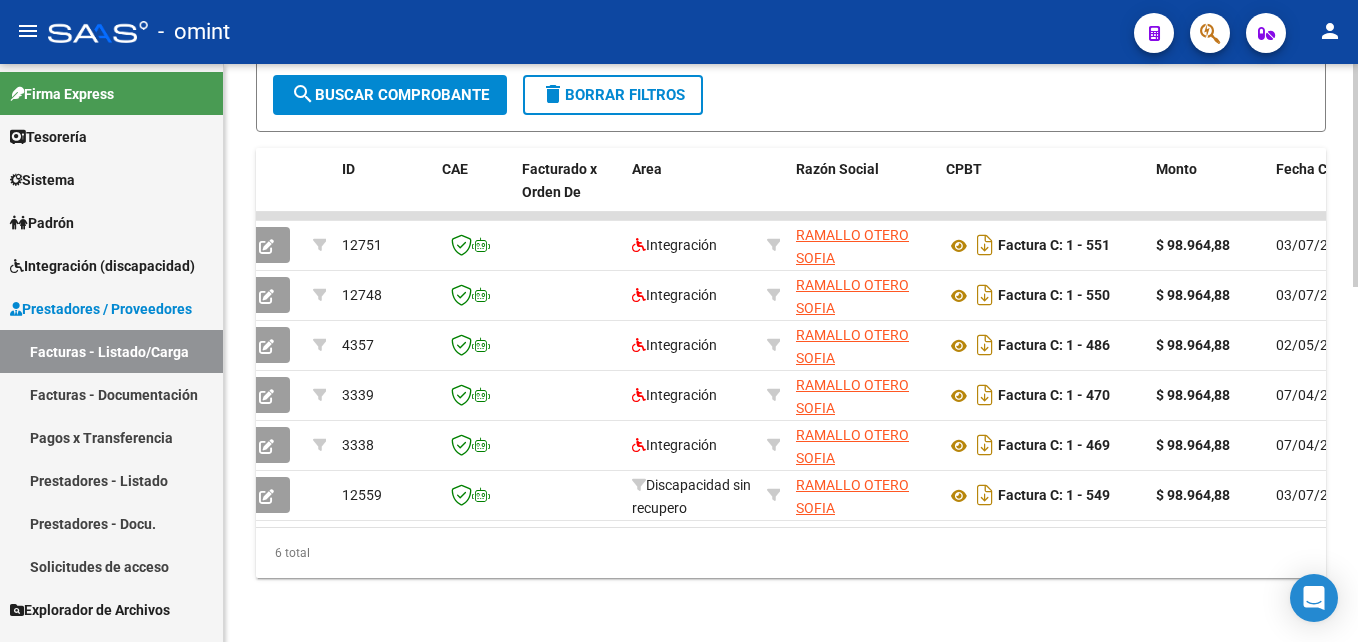 click on "6 total" 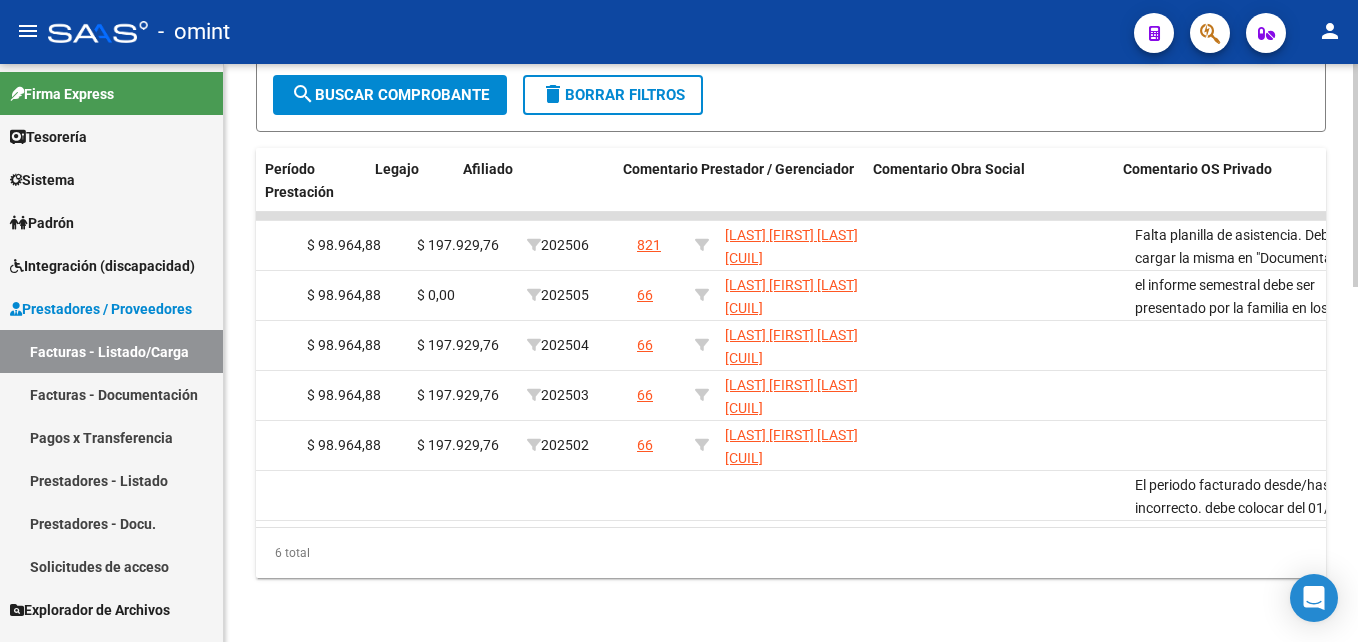 scroll, scrollTop: 0, scrollLeft: 2877, axis: horizontal 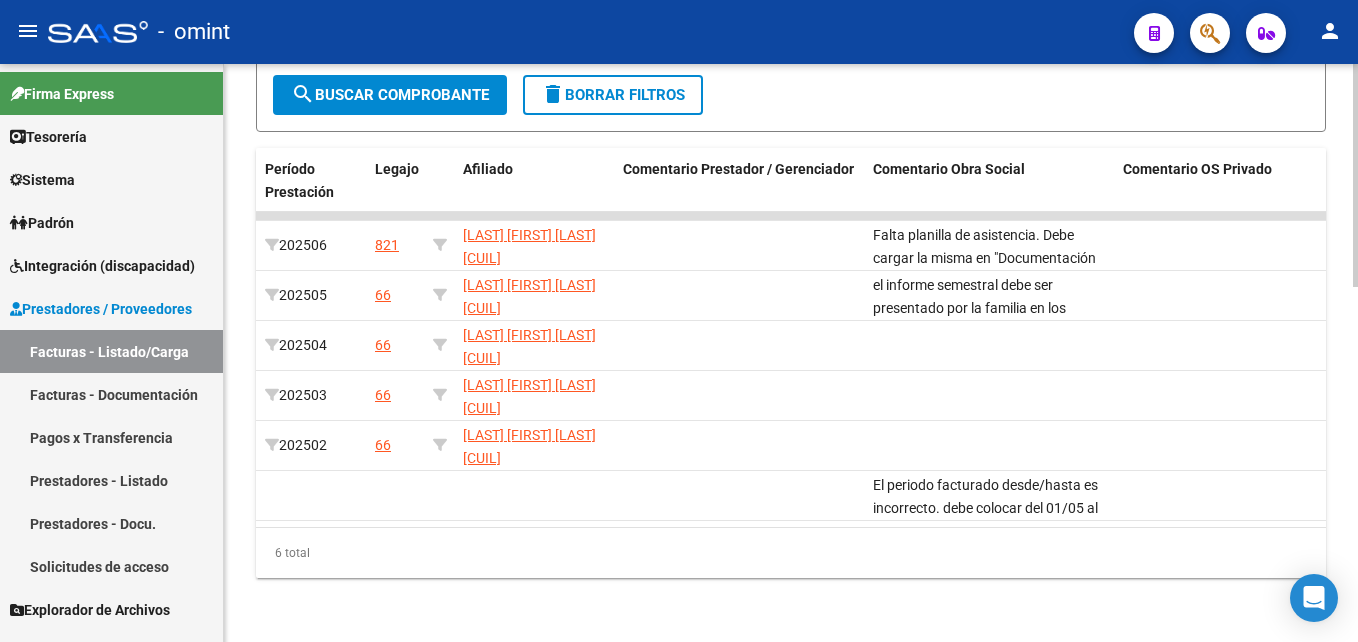 click on "6 total" 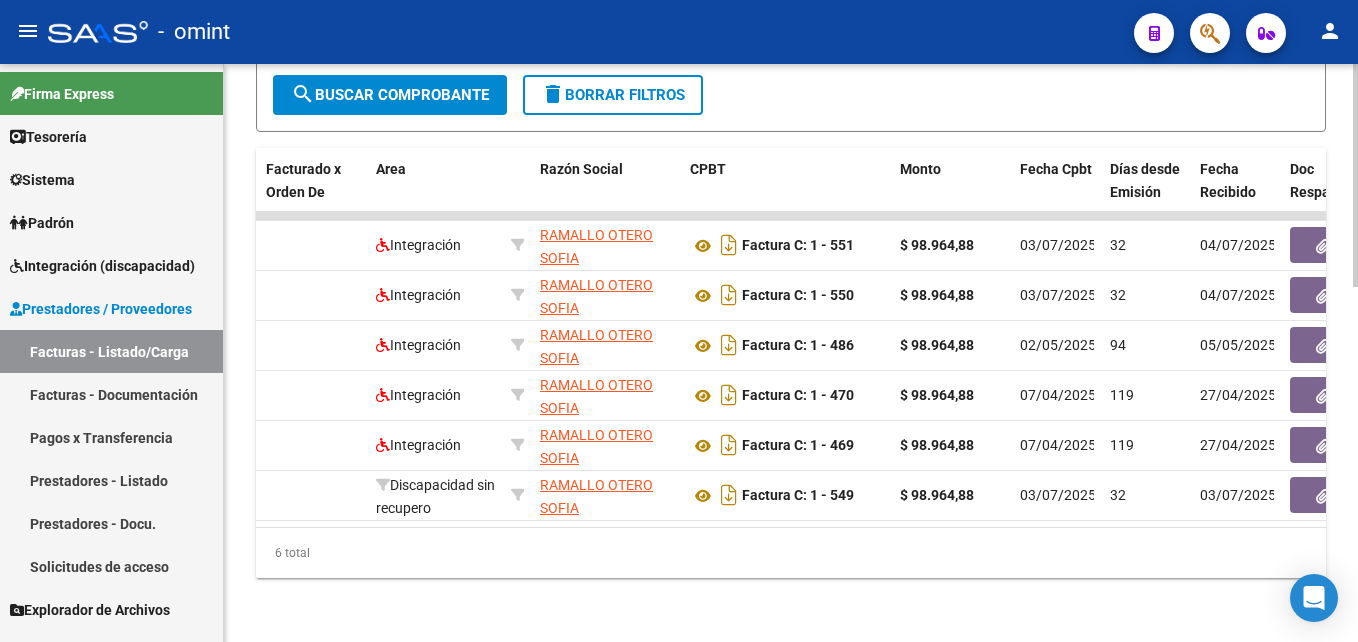scroll, scrollTop: 0, scrollLeft: 0, axis: both 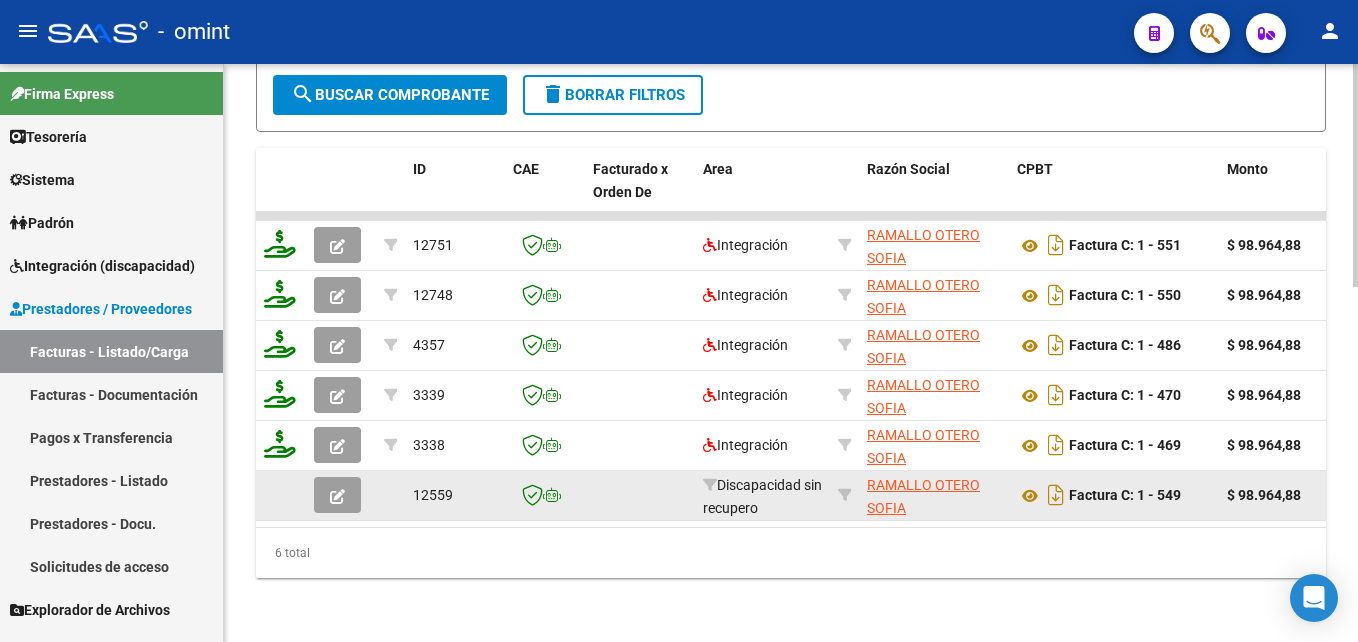 click 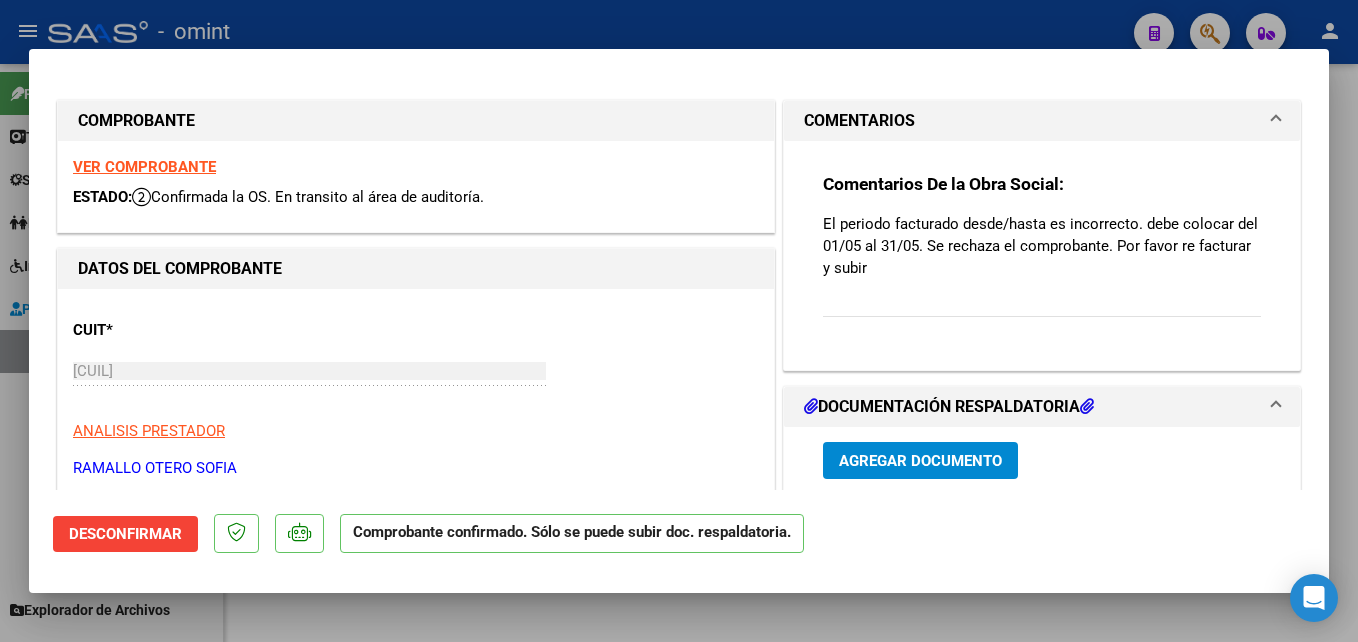 click at bounding box center [679, 321] 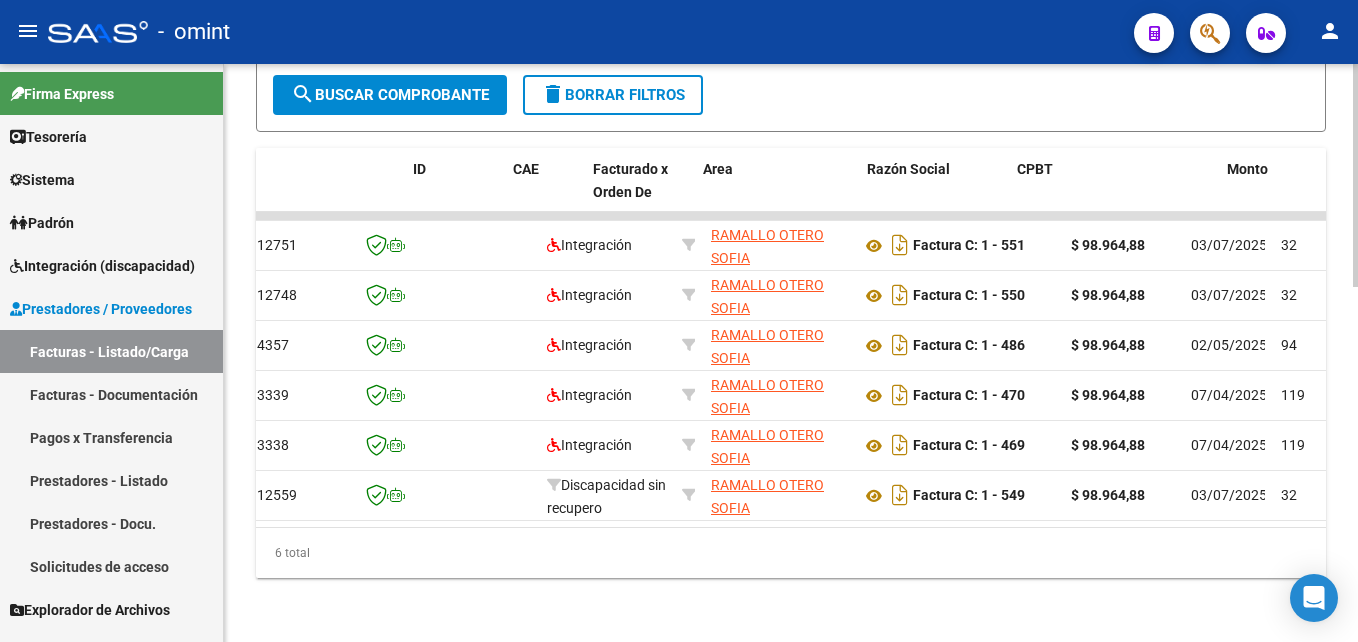 scroll, scrollTop: 0, scrollLeft: 0, axis: both 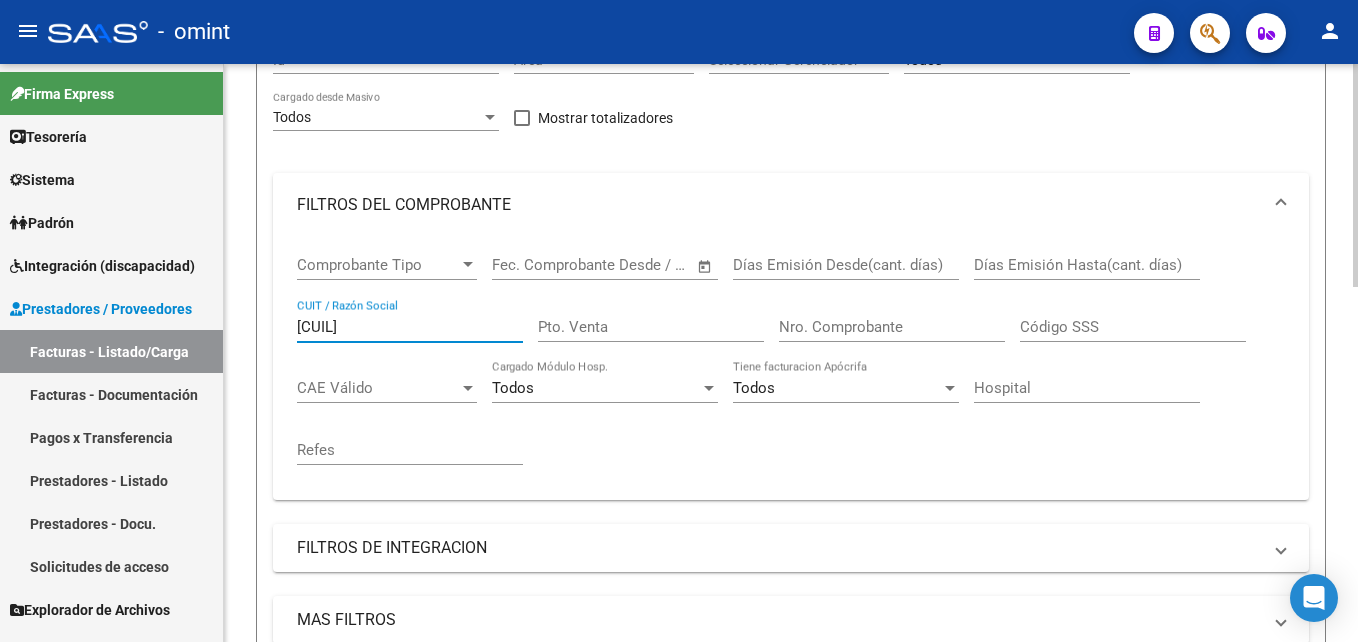 drag, startPoint x: 400, startPoint y: 320, endPoint x: 243, endPoint y: 304, distance: 157.81319 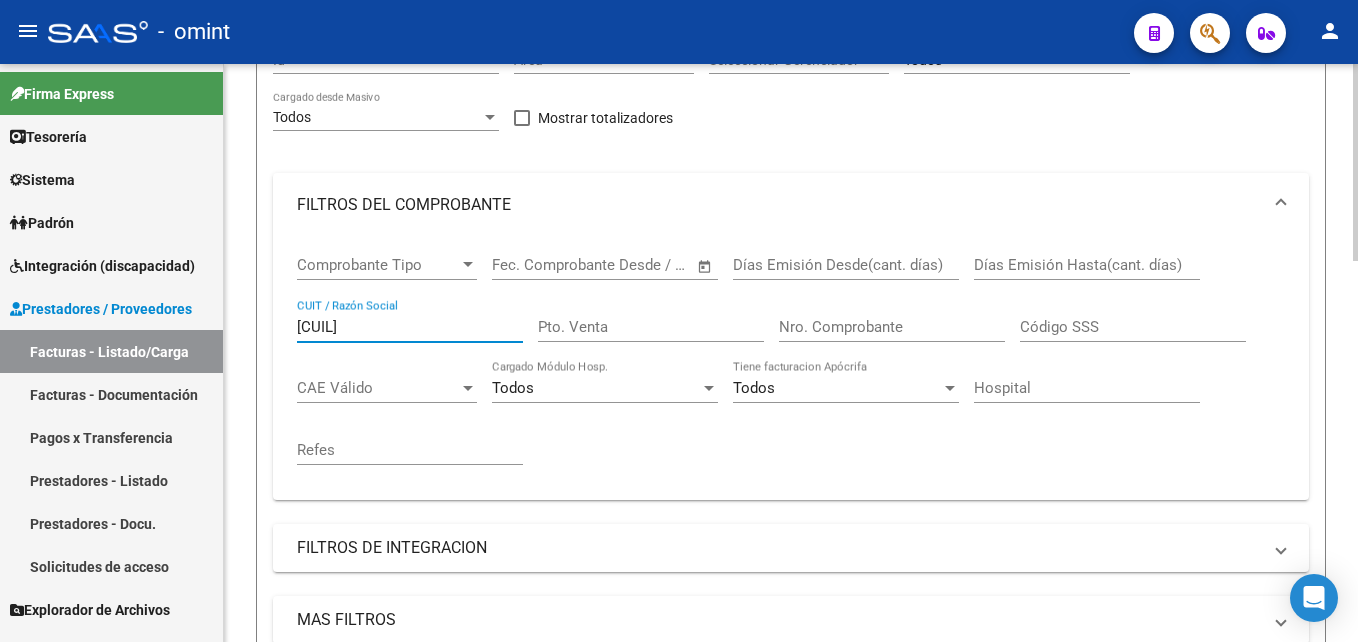 click on "20390007052" at bounding box center (410, 327) 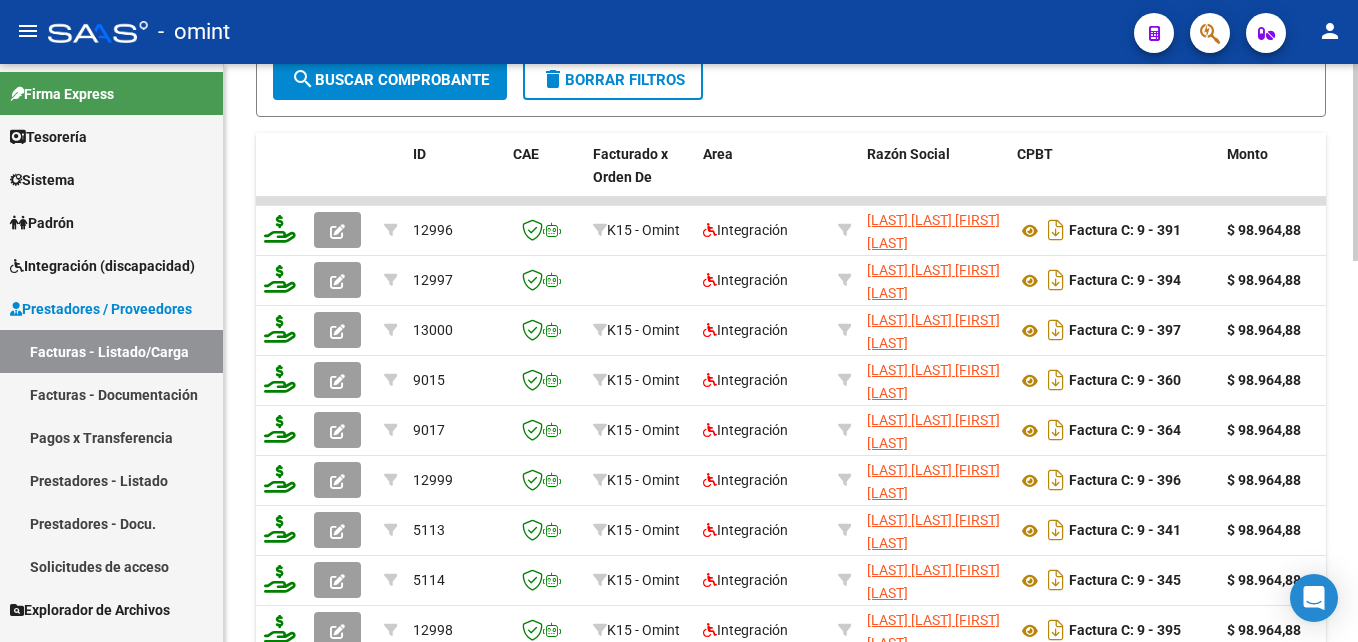scroll, scrollTop: 1120, scrollLeft: 0, axis: vertical 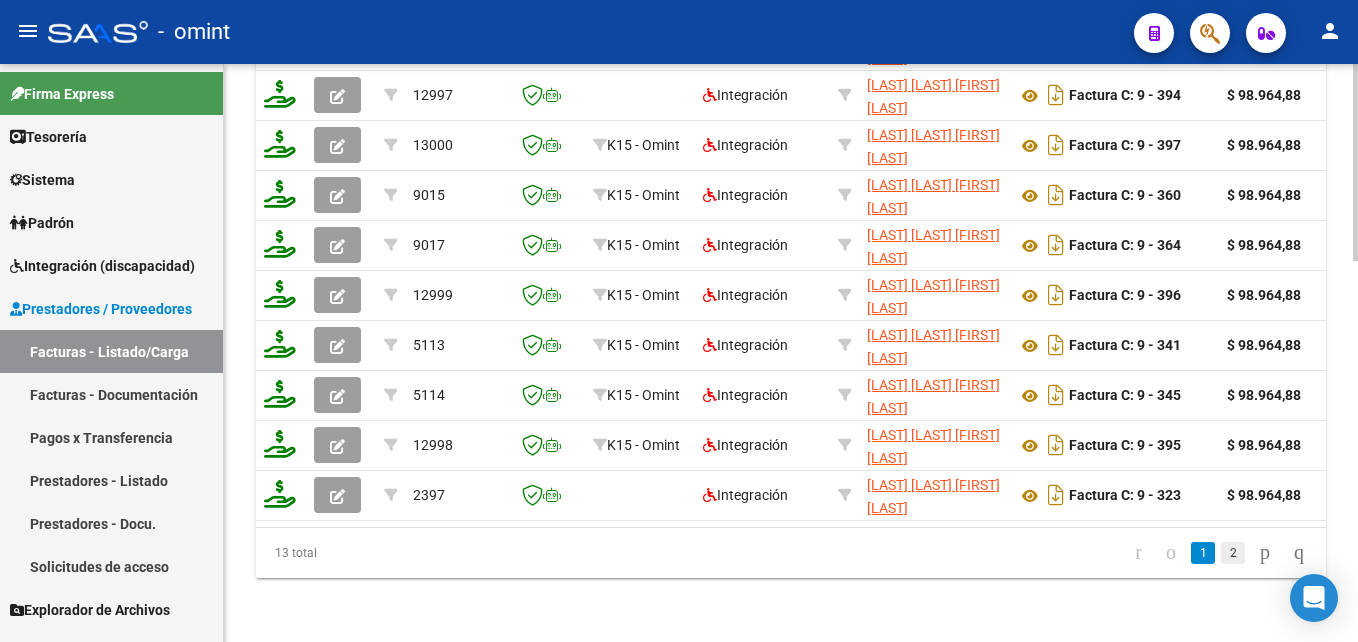 click on "2" 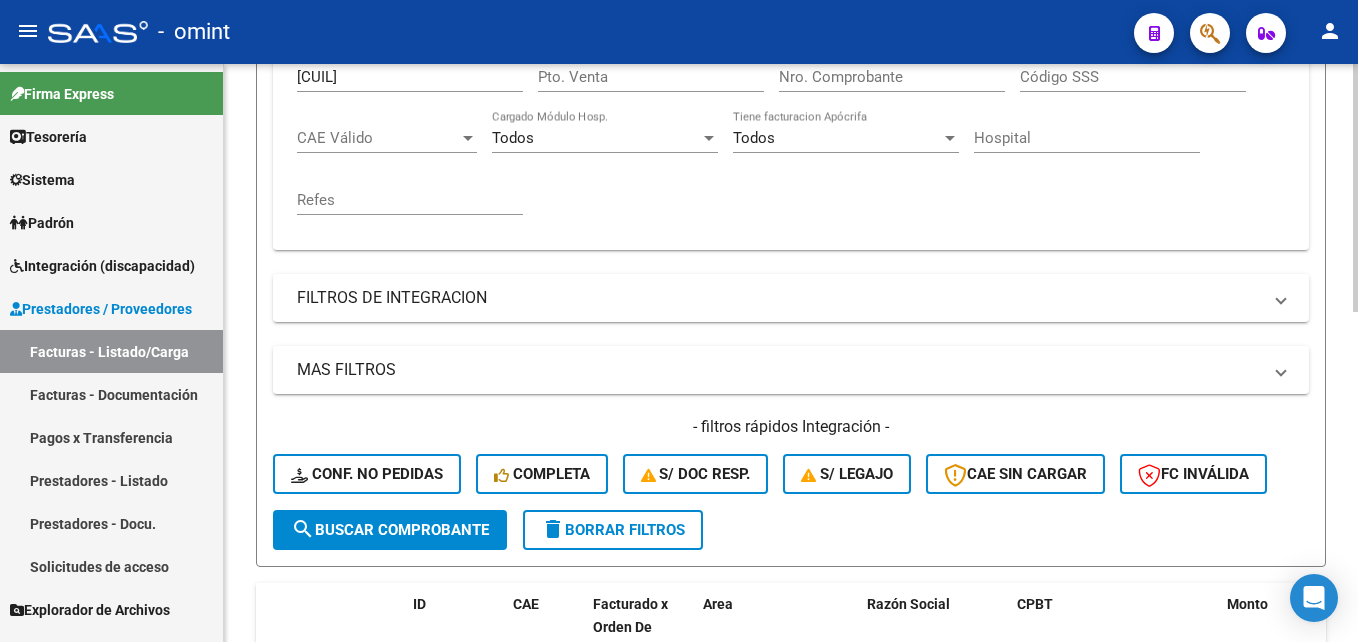 scroll, scrollTop: 70, scrollLeft: 0, axis: vertical 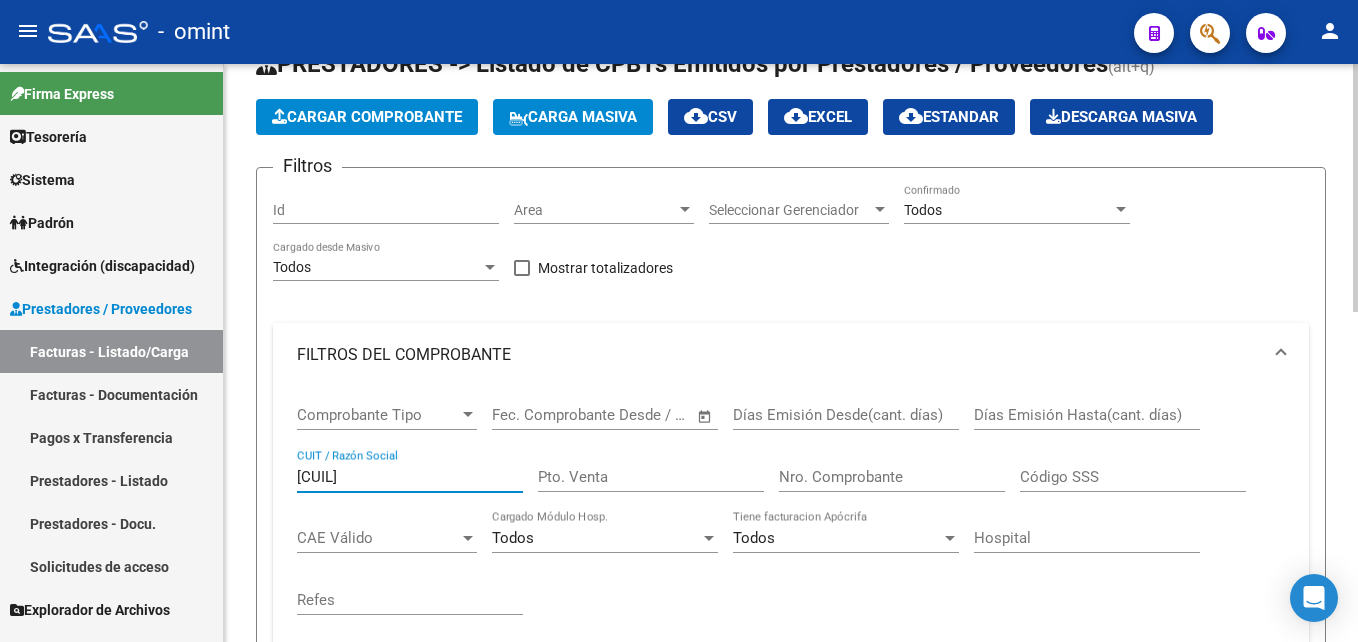 drag, startPoint x: 390, startPoint y: 475, endPoint x: 267, endPoint y: 455, distance: 124.61541 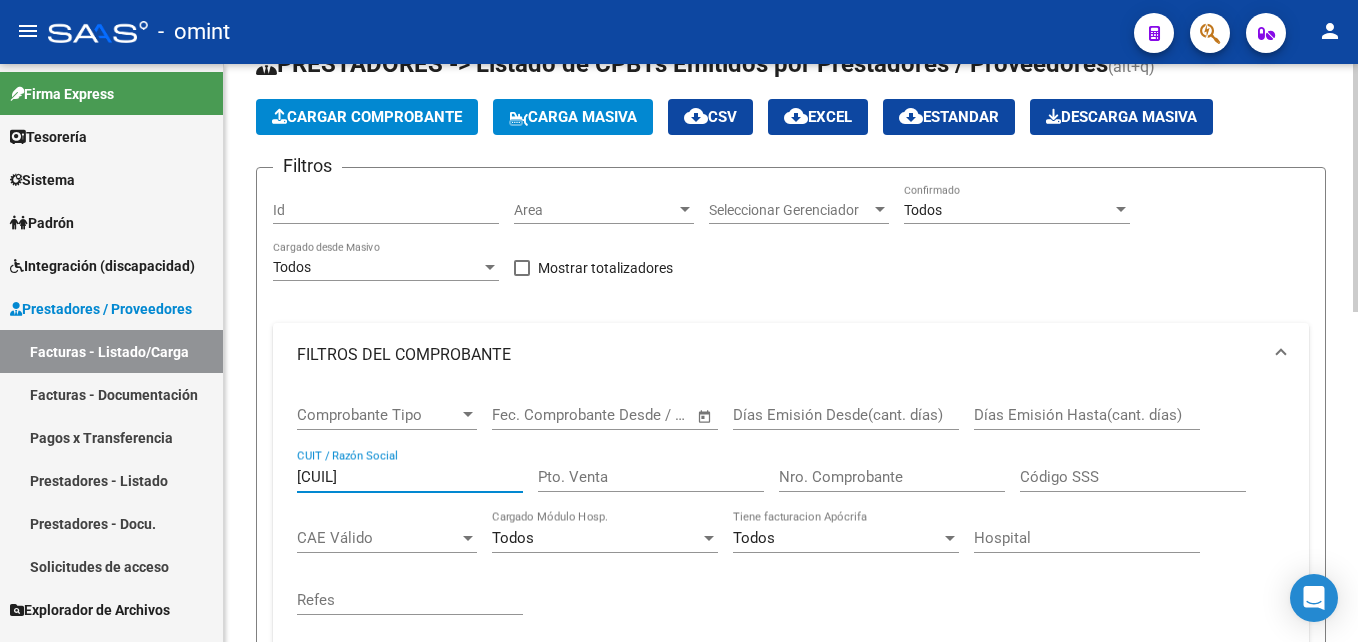 paste on "7228290616" 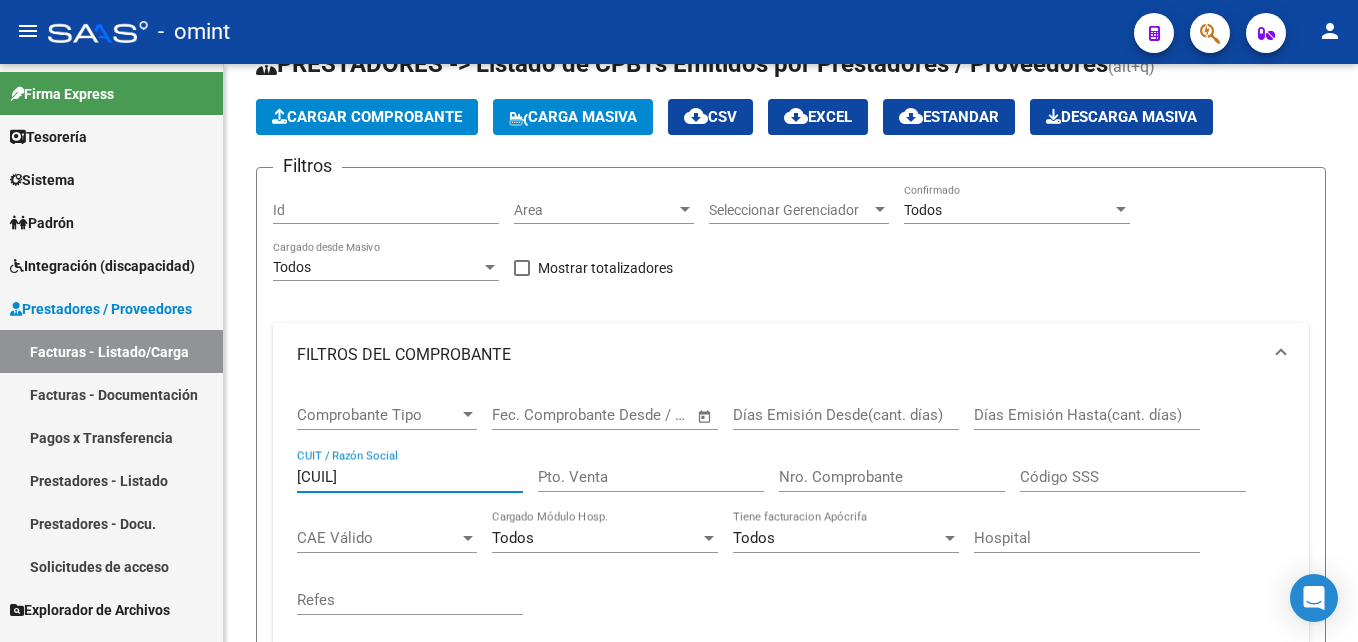 type on "[NUMBER]" 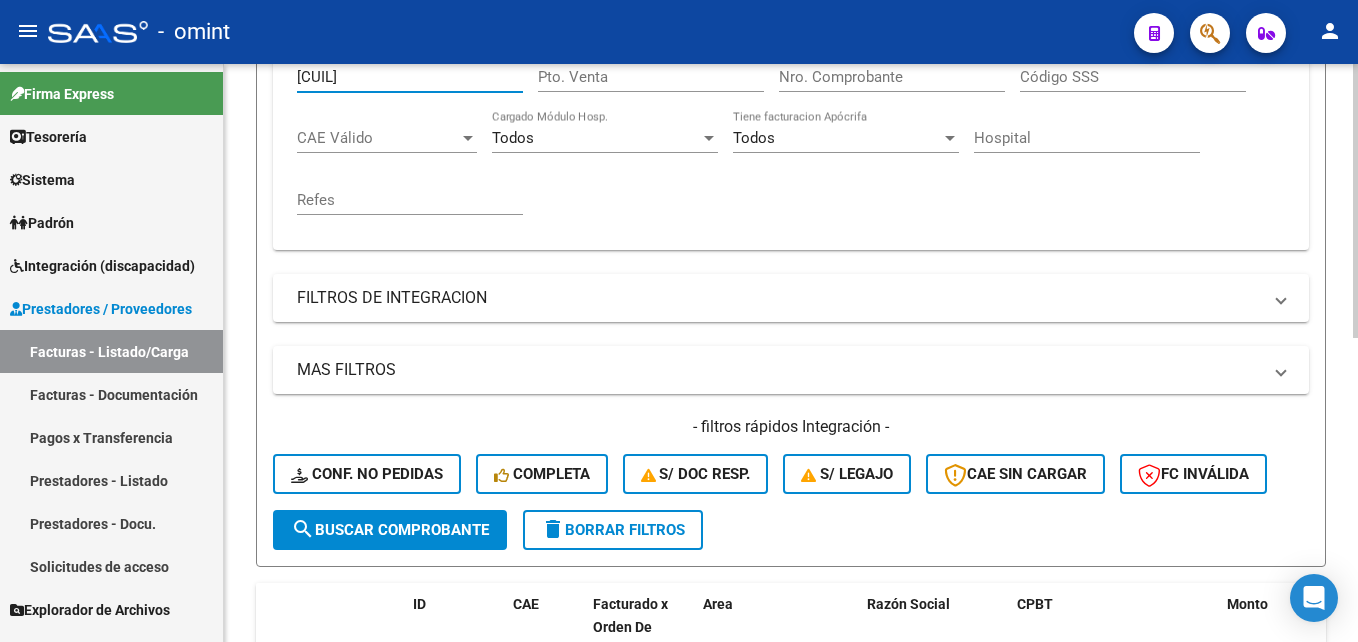 scroll, scrollTop: 640, scrollLeft: 0, axis: vertical 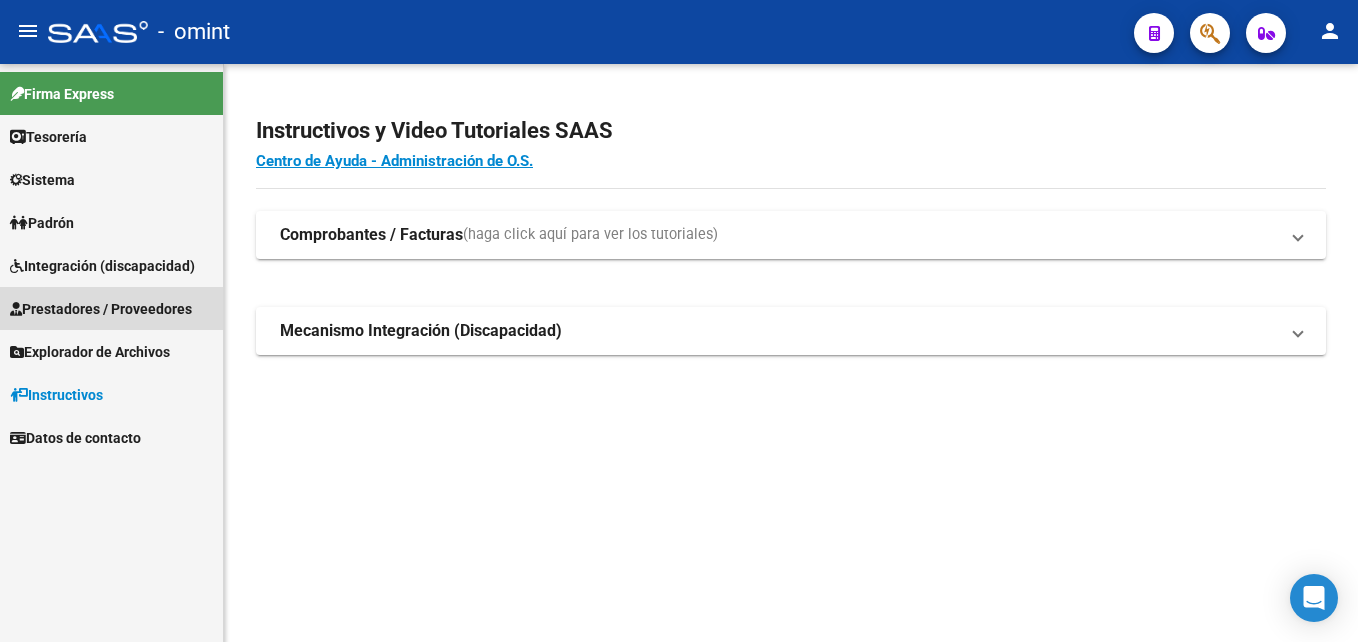 click on "Prestadores / Proveedores" at bounding box center [101, 309] 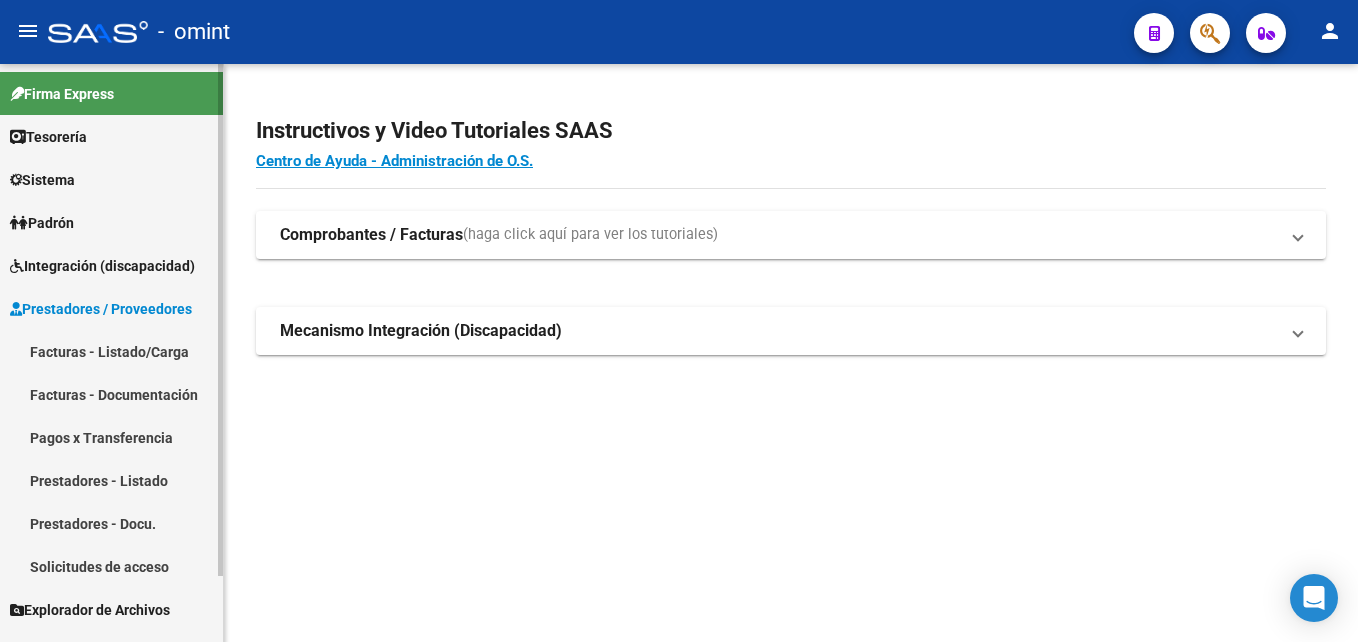 click on "Integración (discapacidad)" at bounding box center (102, 266) 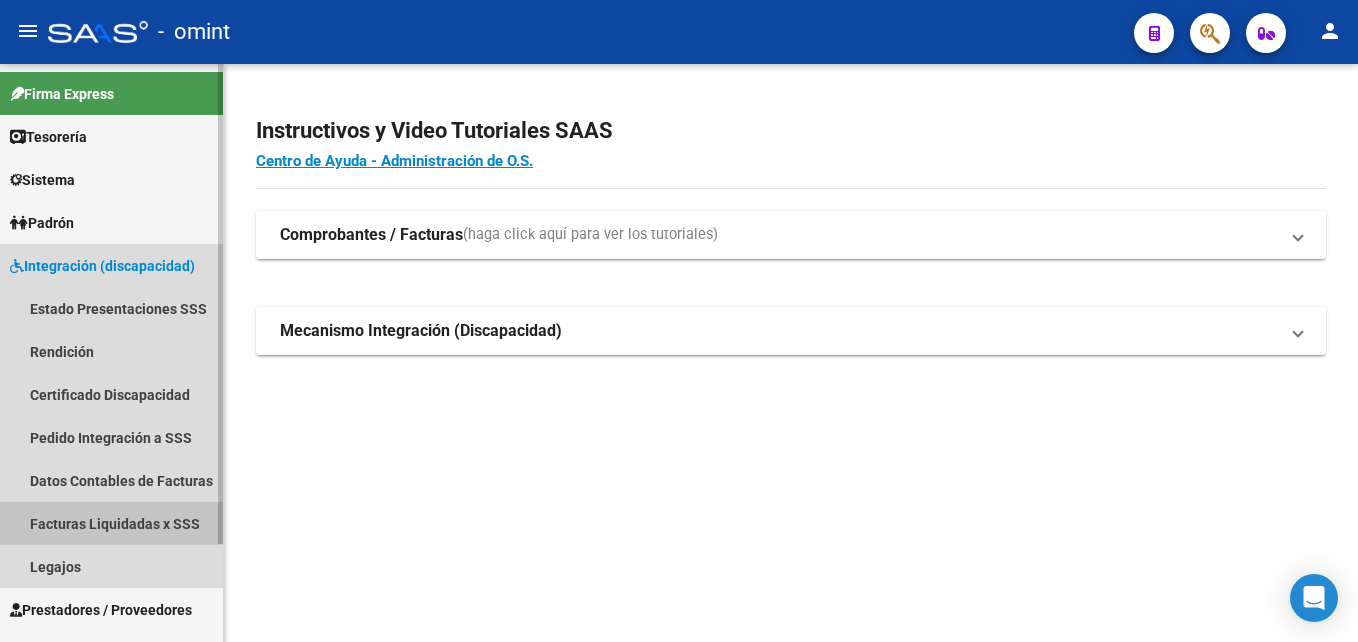 click on "Facturas Liquidadas x SSS" at bounding box center (111, 523) 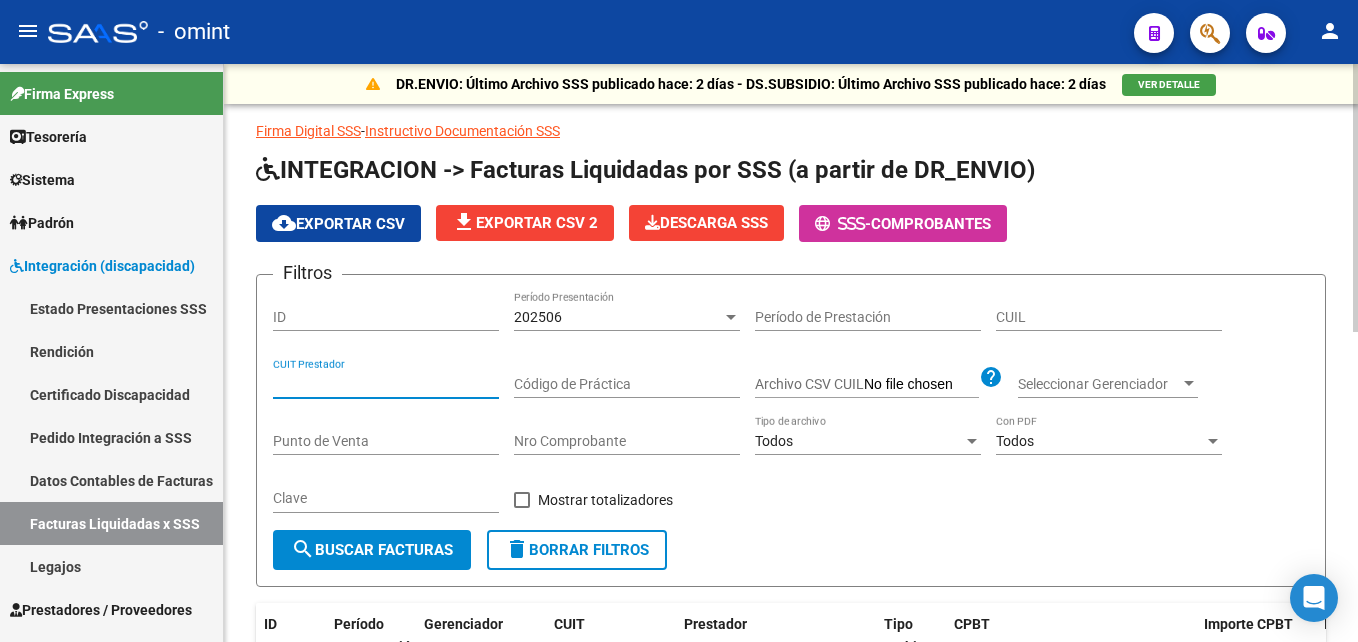 click on "CUIT Prestador" at bounding box center (386, 384) 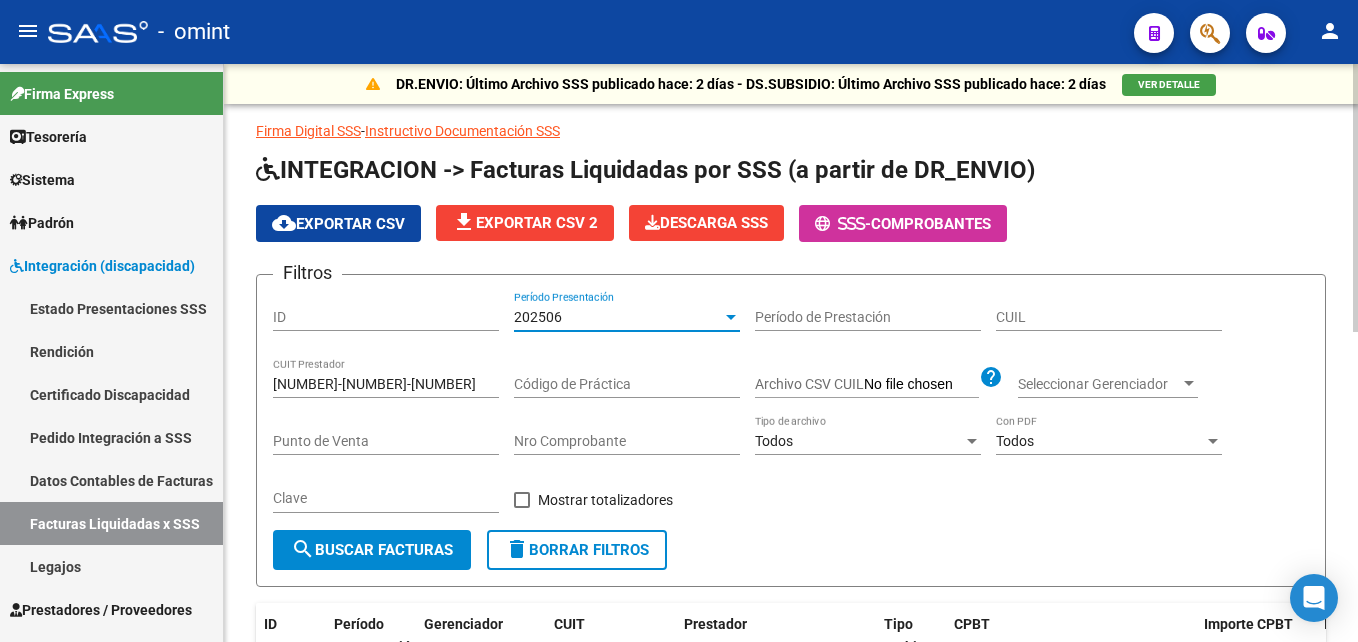 click on "202506" at bounding box center (618, 317) 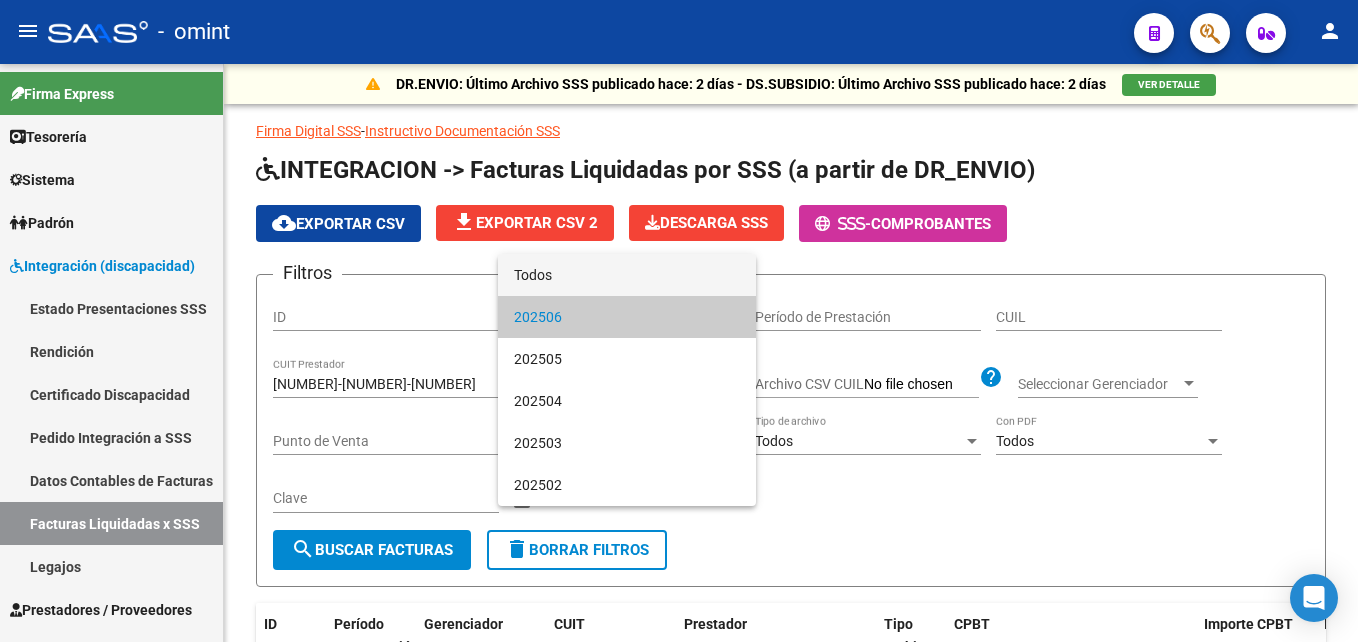 click on "Todos" at bounding box center (627, 275) 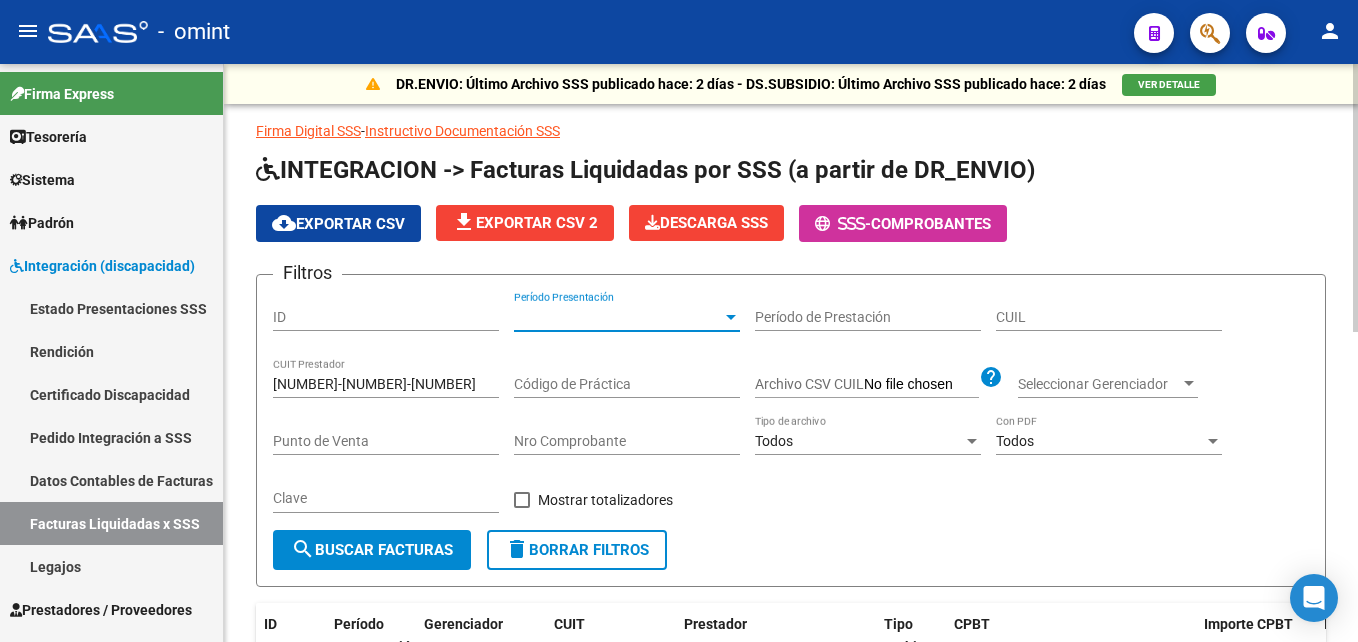 click on "27-41450526-6" at bounding box center (386, 384) 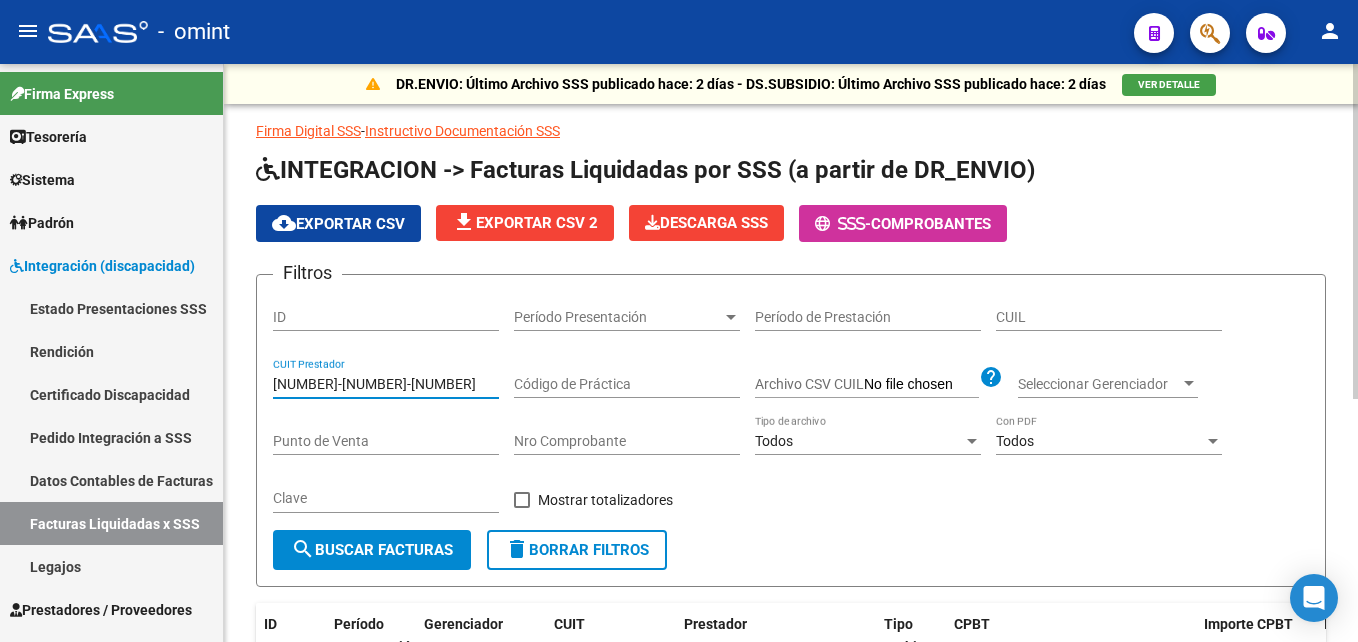 scroll, scrollTop: 420, scrollLeft: 0, axis: vertical 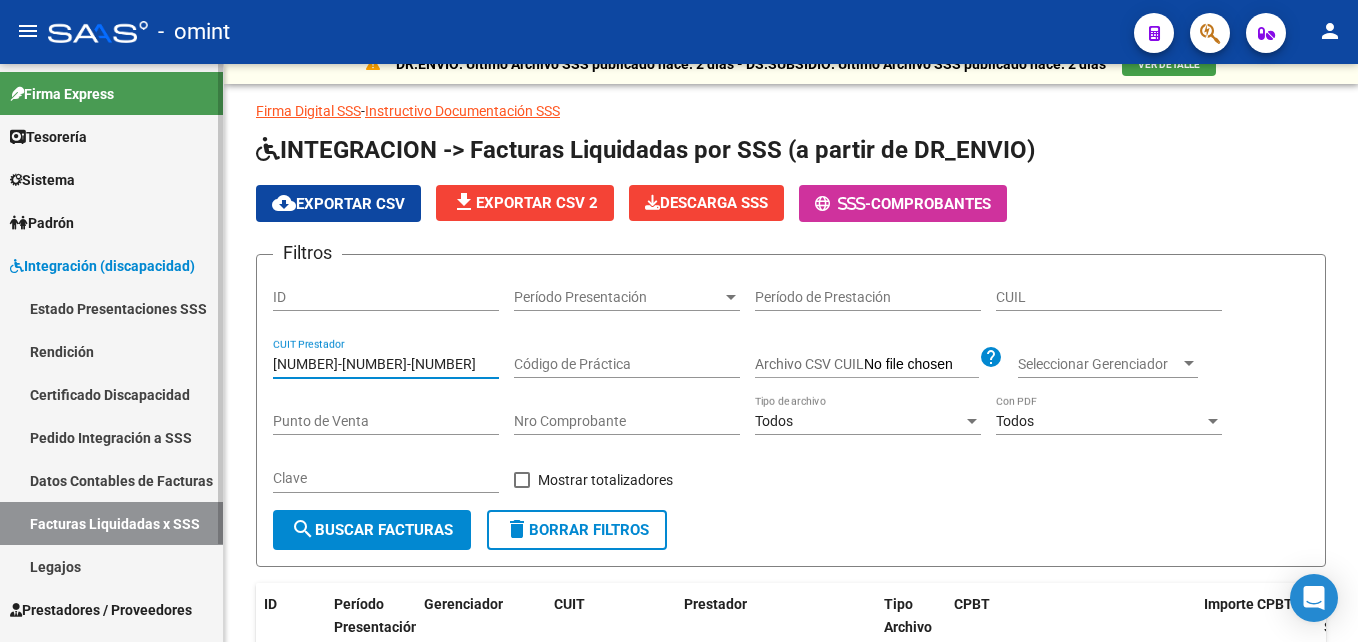 drag, startPoint x: 370, startPoint y: 358, endPoint x: 184, endPoint y: 342, distance: 186.6869 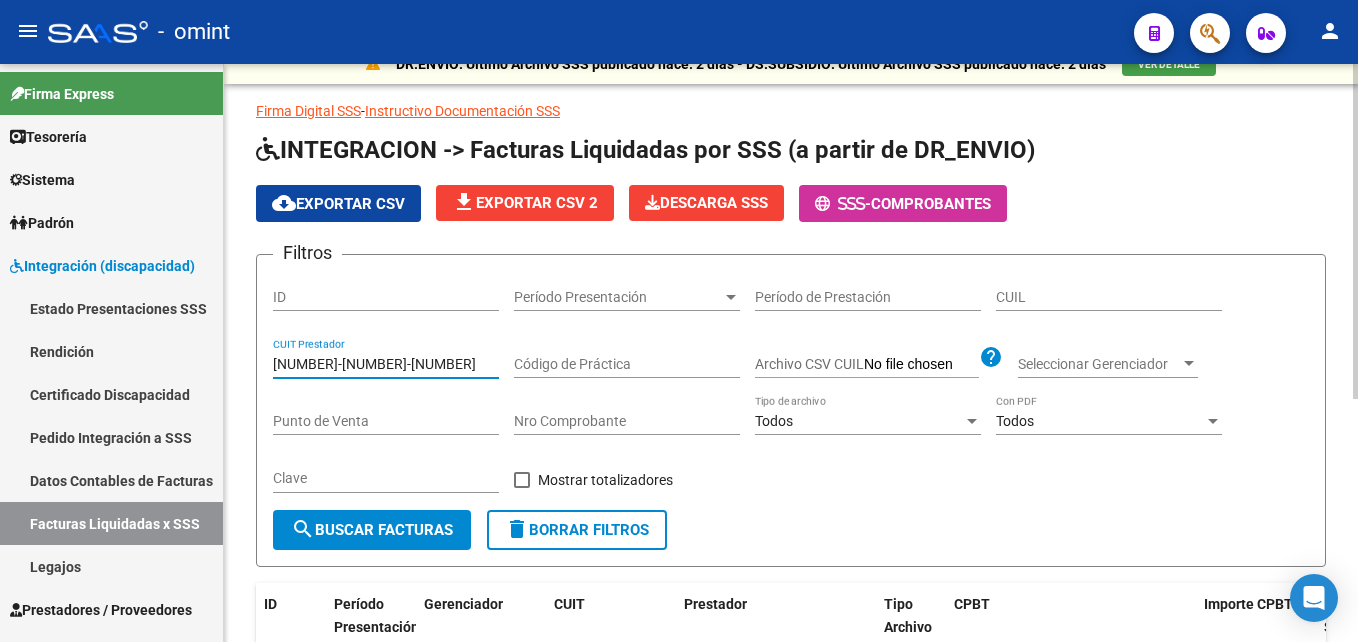 paste on "22829061" 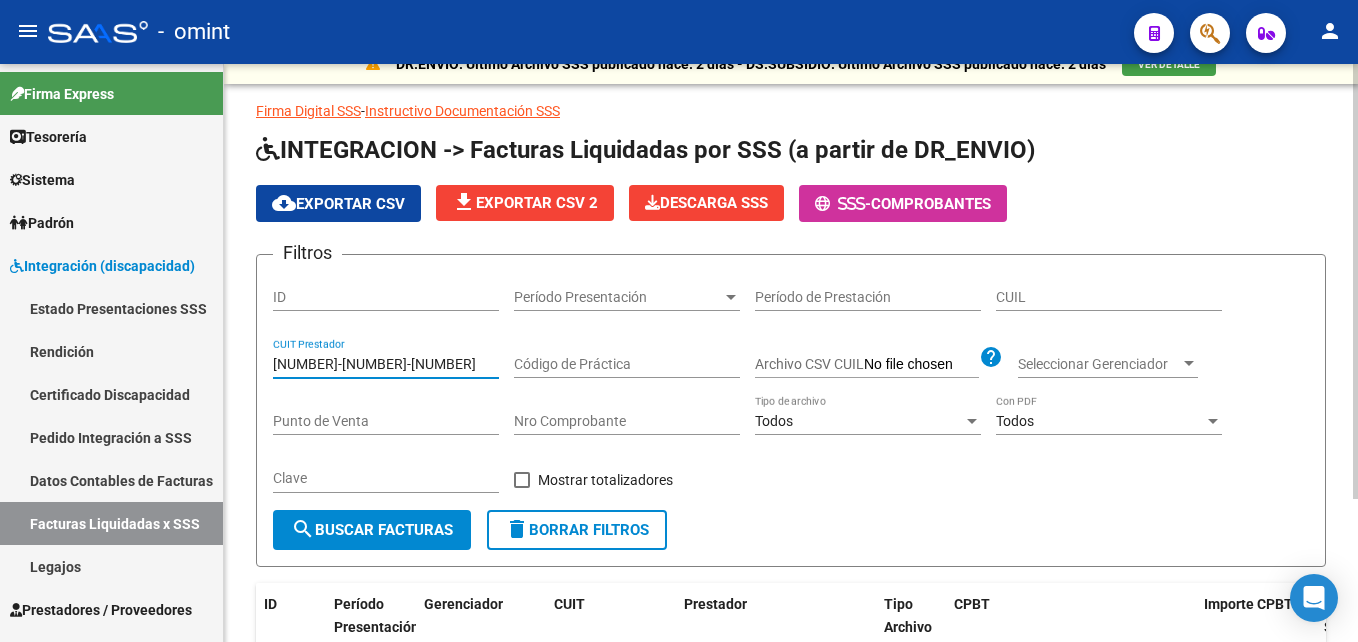 scroll, scrollTop: 190, scrollLeft: 0, axis: vertical 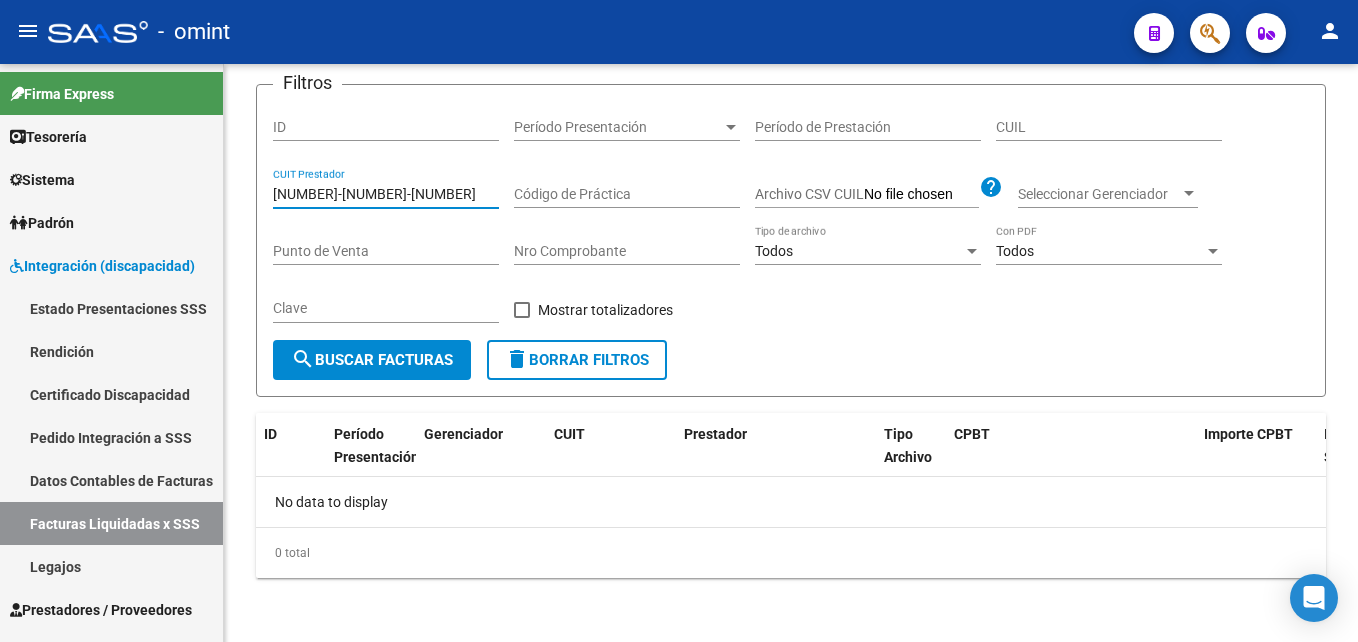 type on "27-22829061-6" 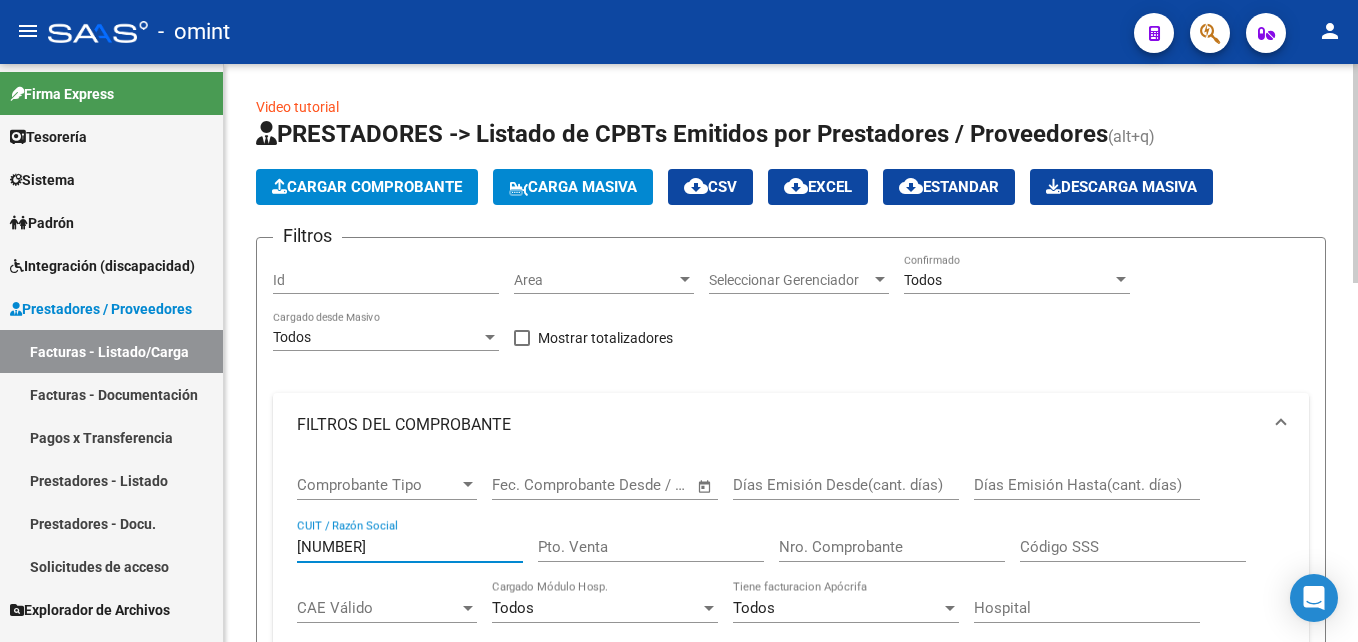scroll, scrollTop: 0, scrollLeft: 0, axis: both 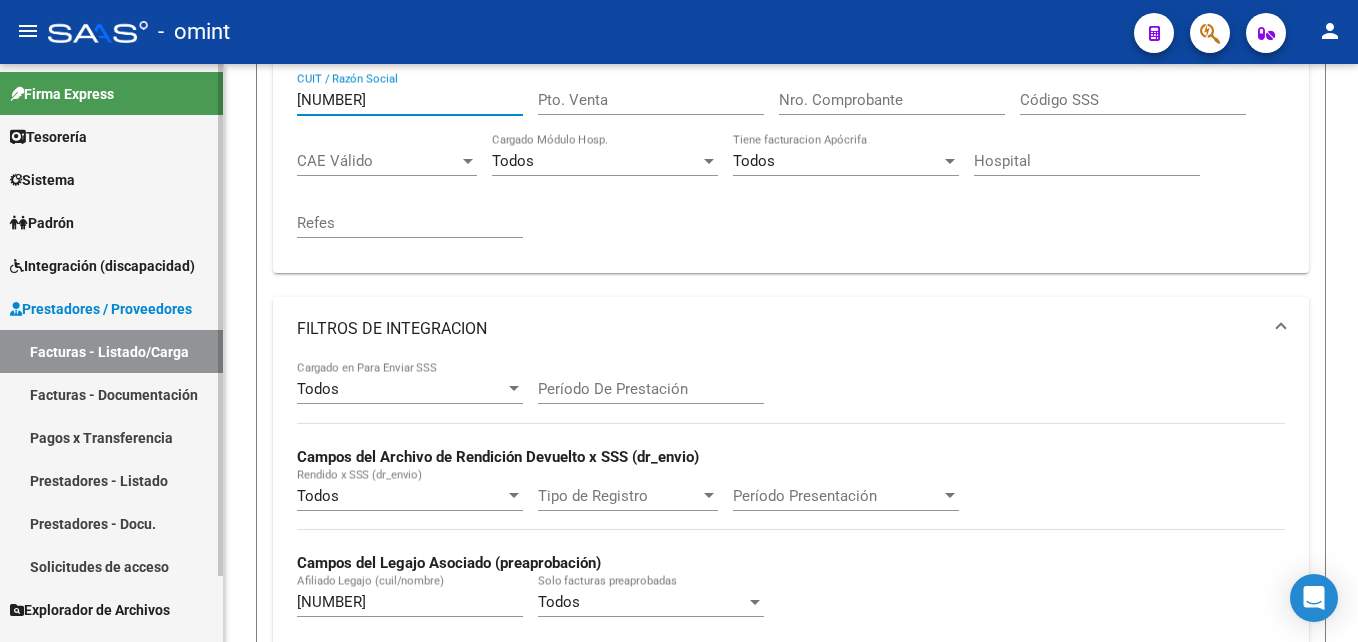 drag, startPoint x: 386, startPoint y: 101, endPoint x: 219, endPoint y: 96, distance: 167.07483 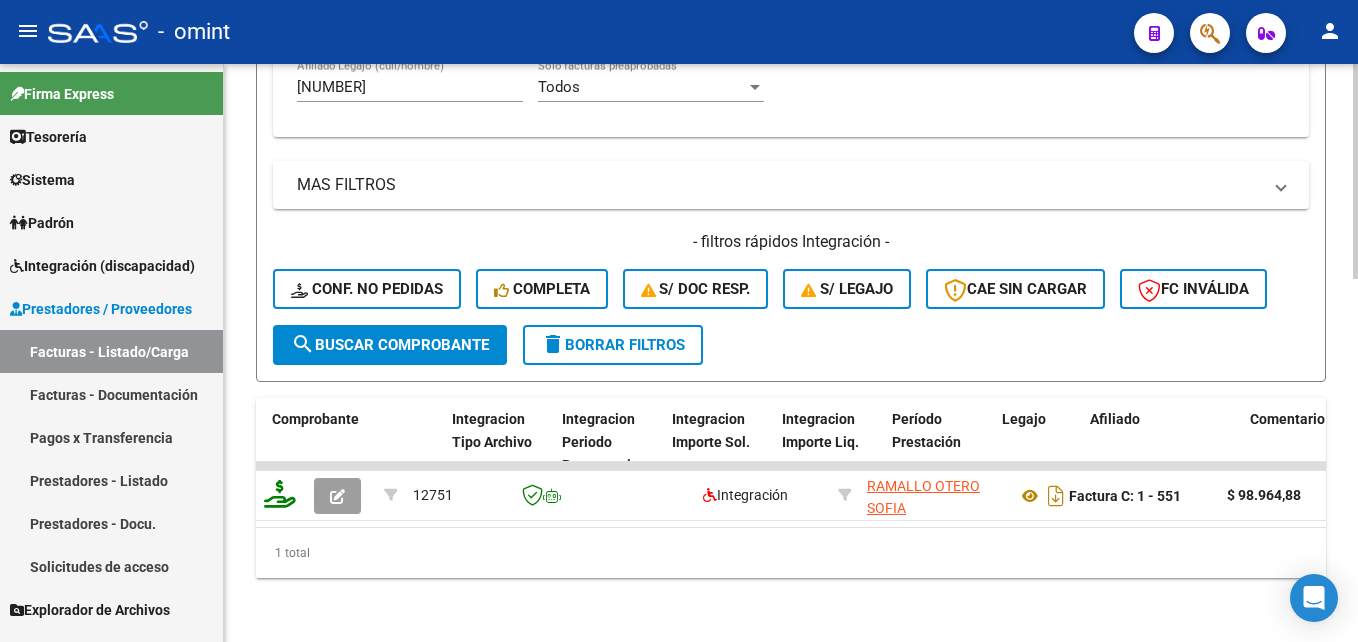 scroll, scrollTop: 677, scrollLeft: 0, axis: vertical 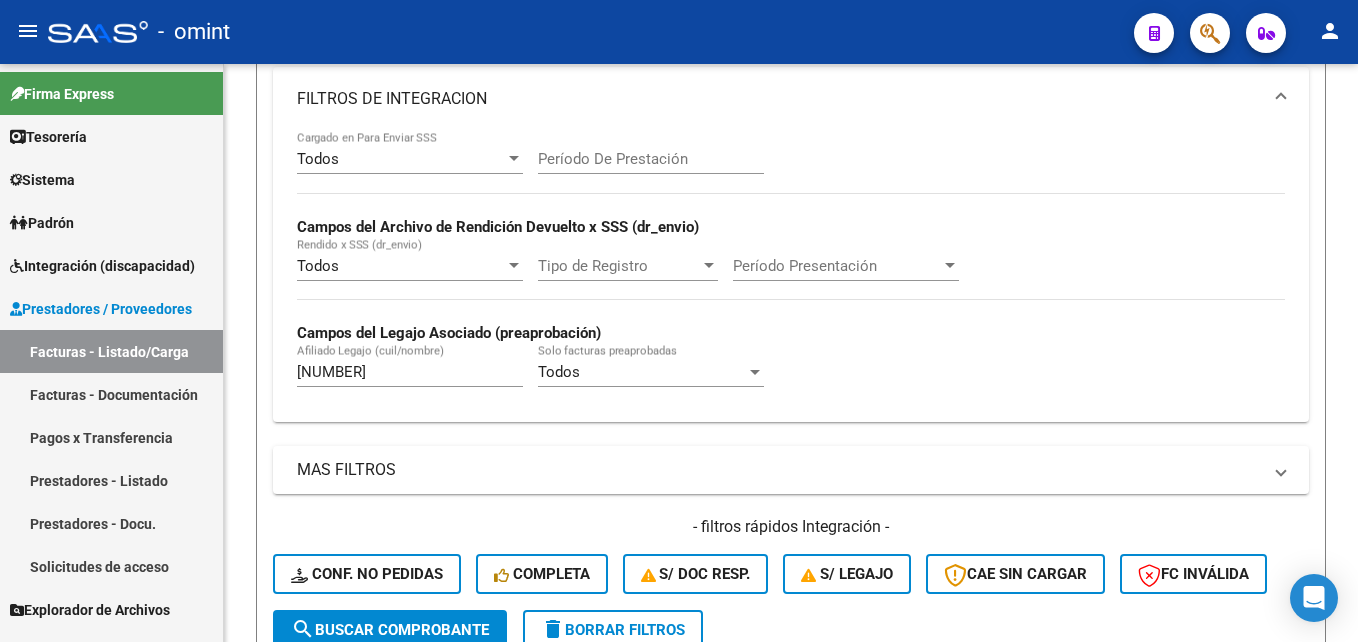 type on "[NUMBER]" 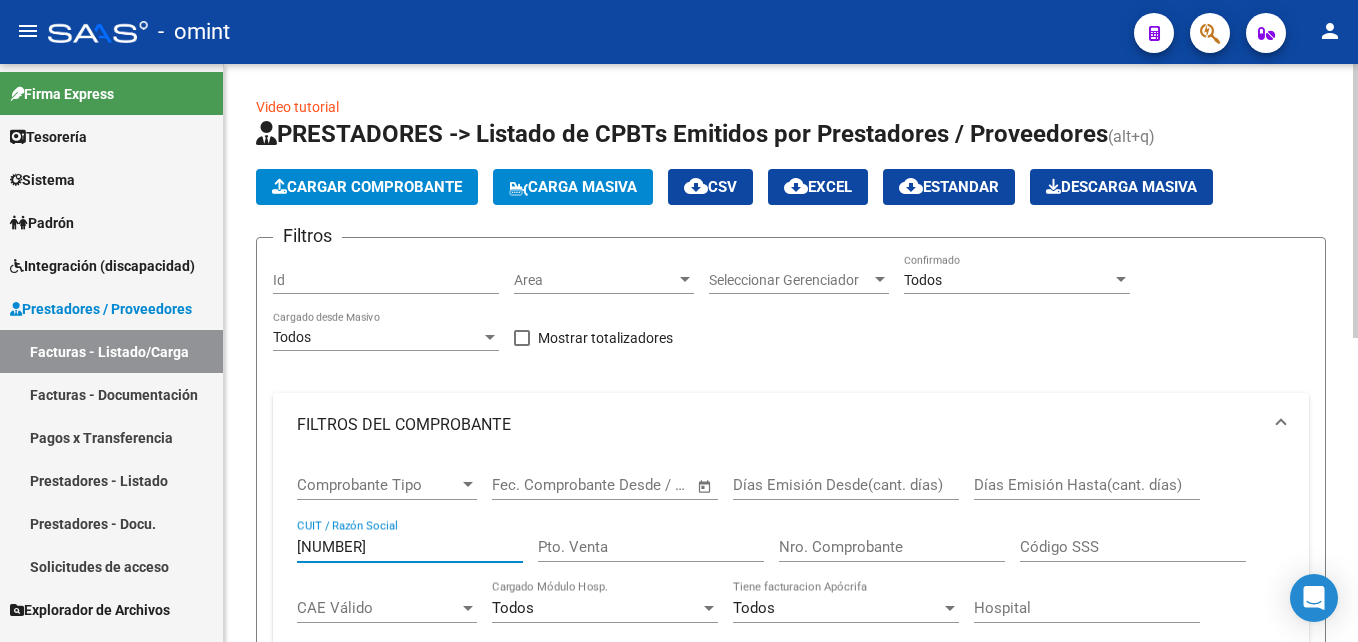 scroll, scrollTop: 0, scrollLeft: 0, axis: both 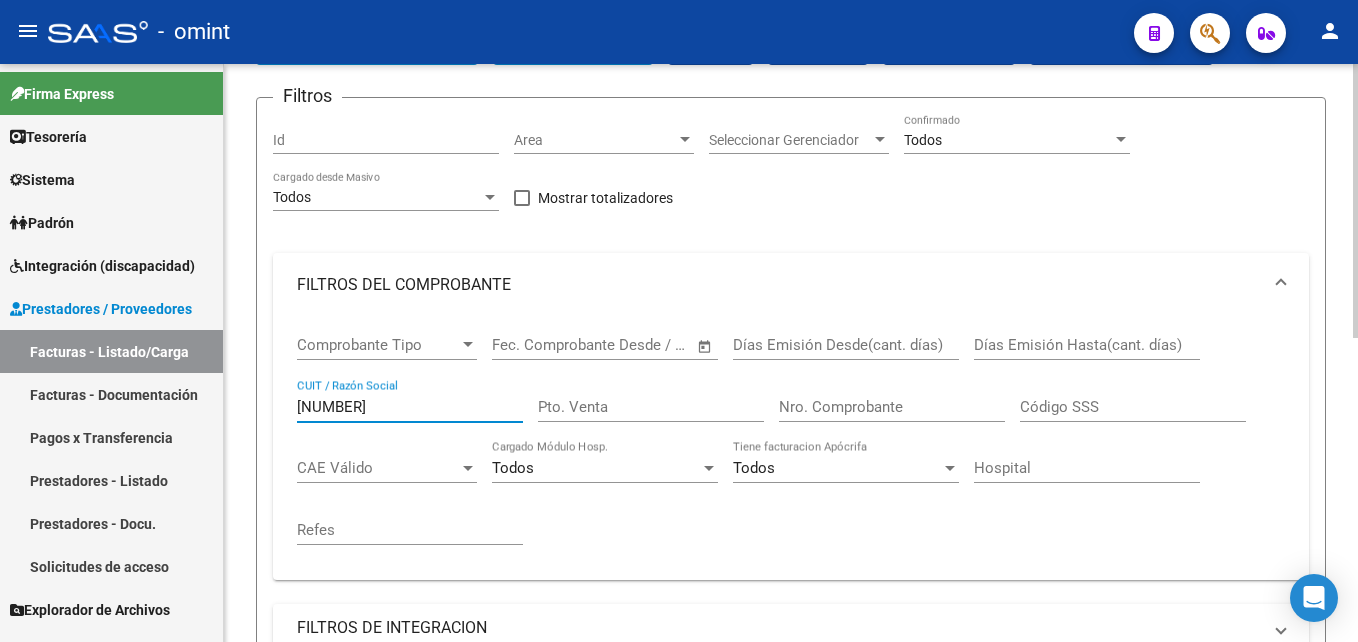 drag, startPoint x: 418, startPoint y: 402, endPoint x: 253, endPoint y: 412, distance: 165.30275 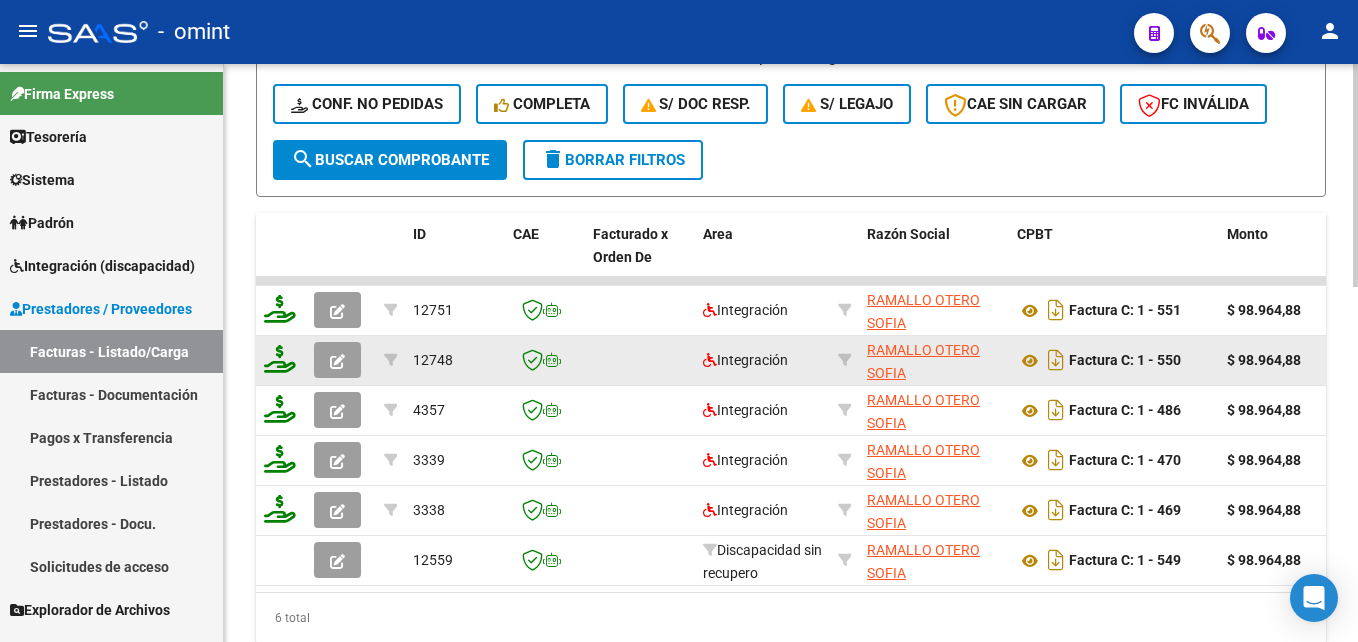 scroll, scrollTop: 920, scrollLeft: 0, axis: vertical 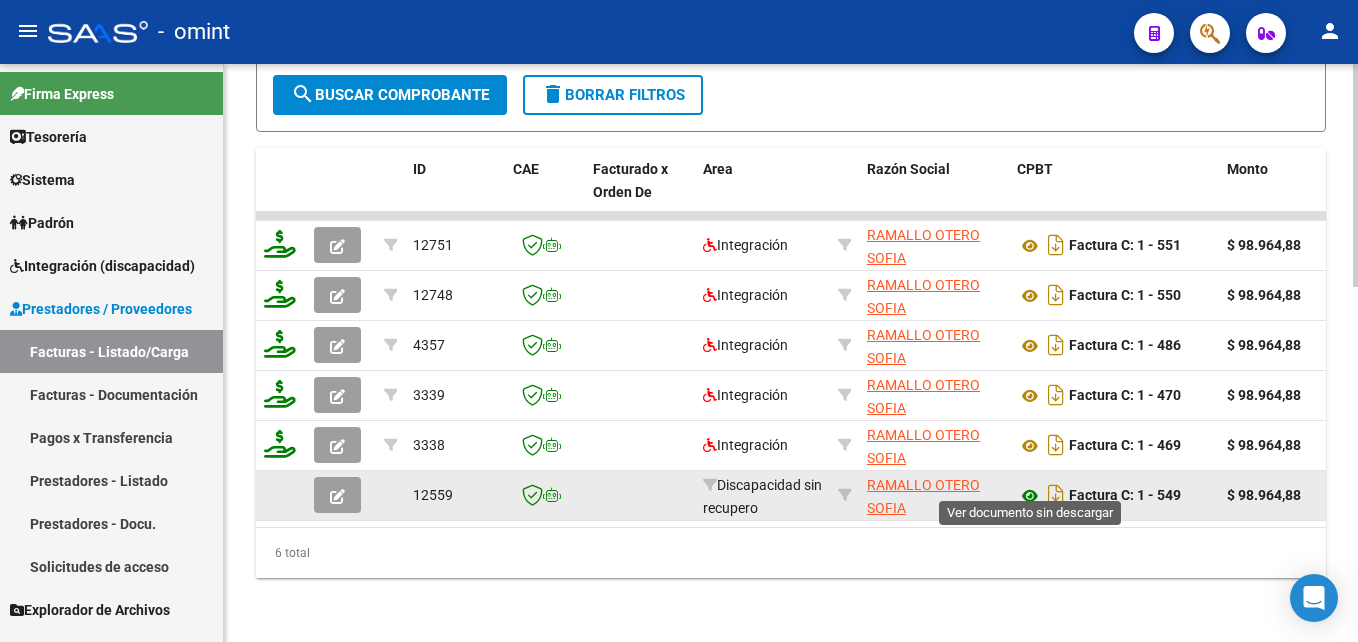 type on "[NUMBER]" 